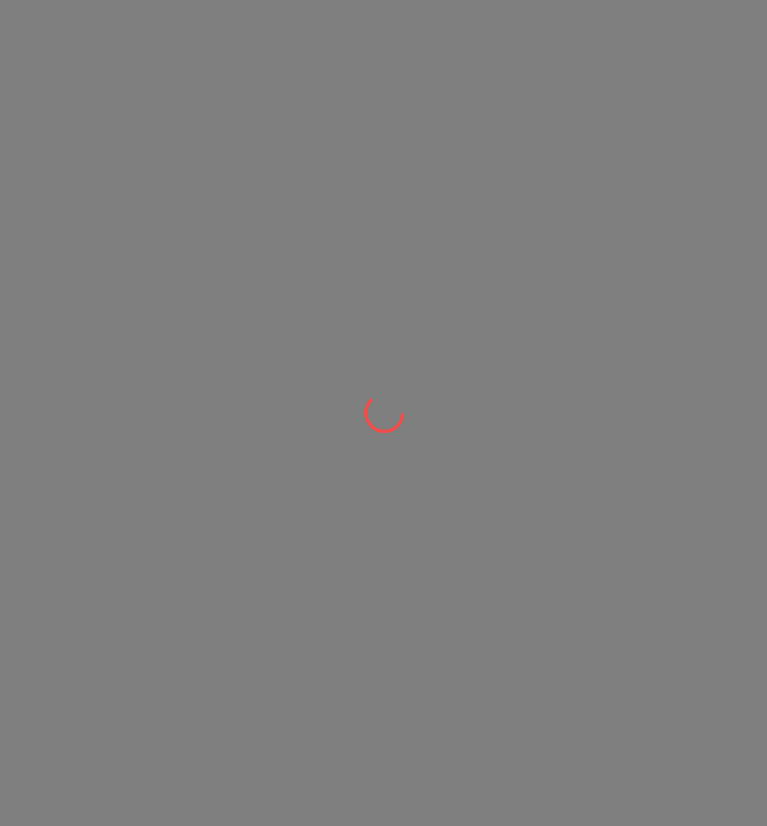 scroll, scrollTop: 0, scrollLeft: 0, axis: both 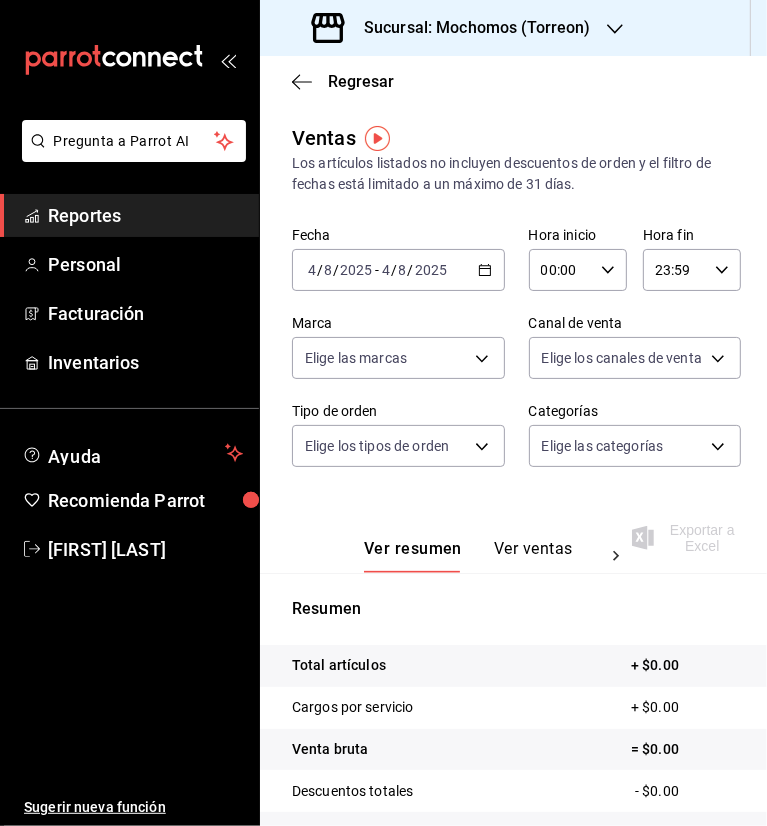 click on "8" at bounding box center (328, 270) 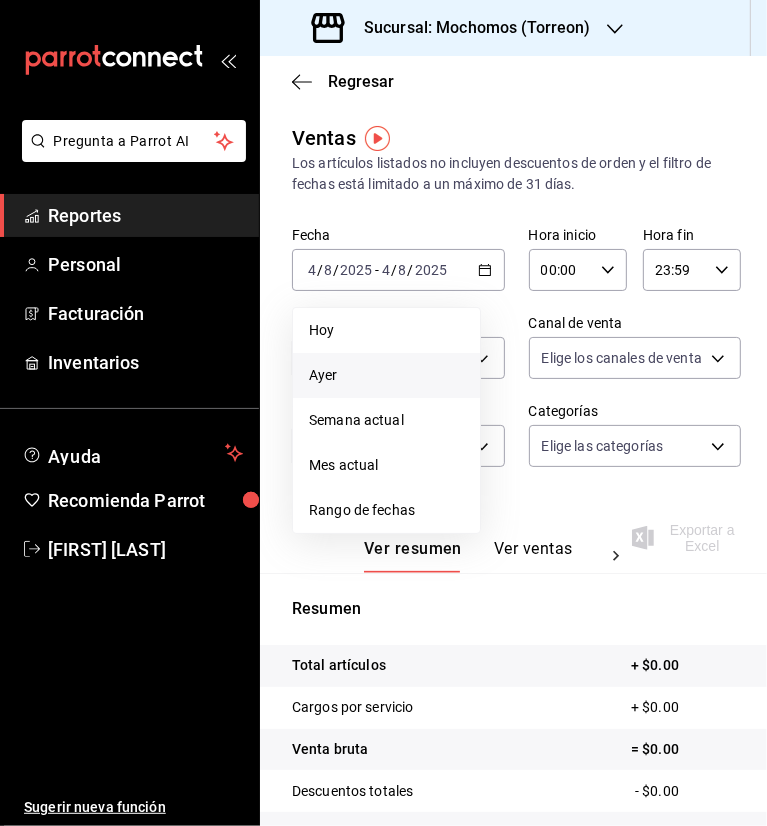 click on "Ayer" at bounding box center (386, 375) 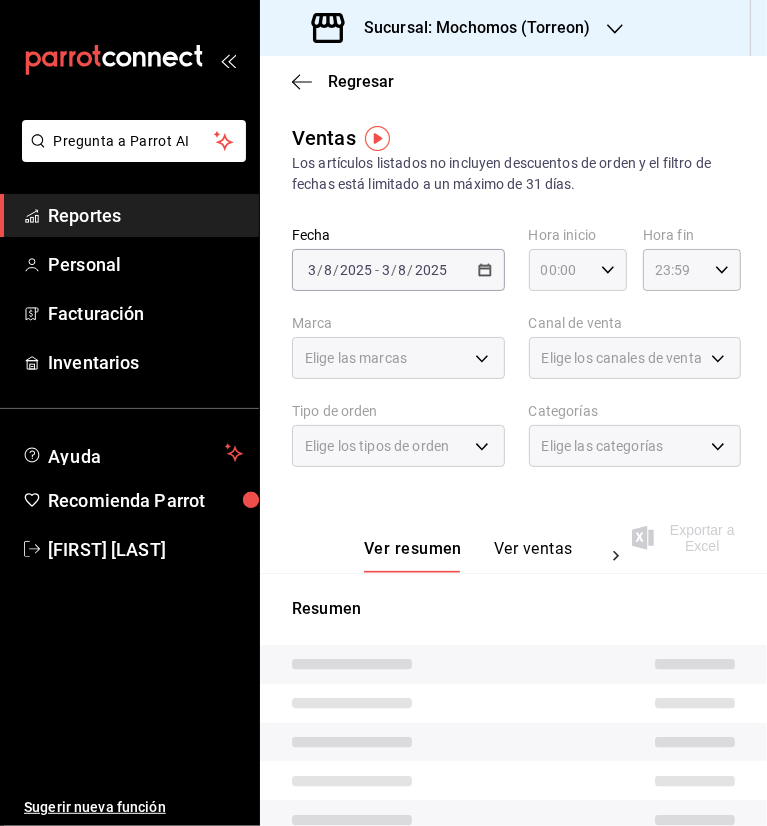 click 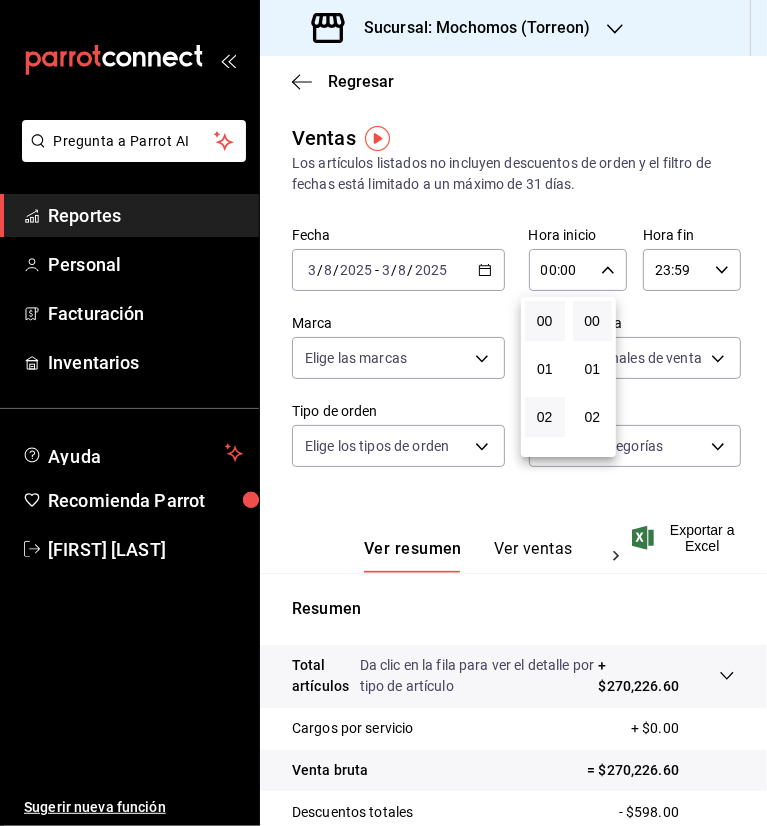 click on "02" at bounding box center (545, 417) 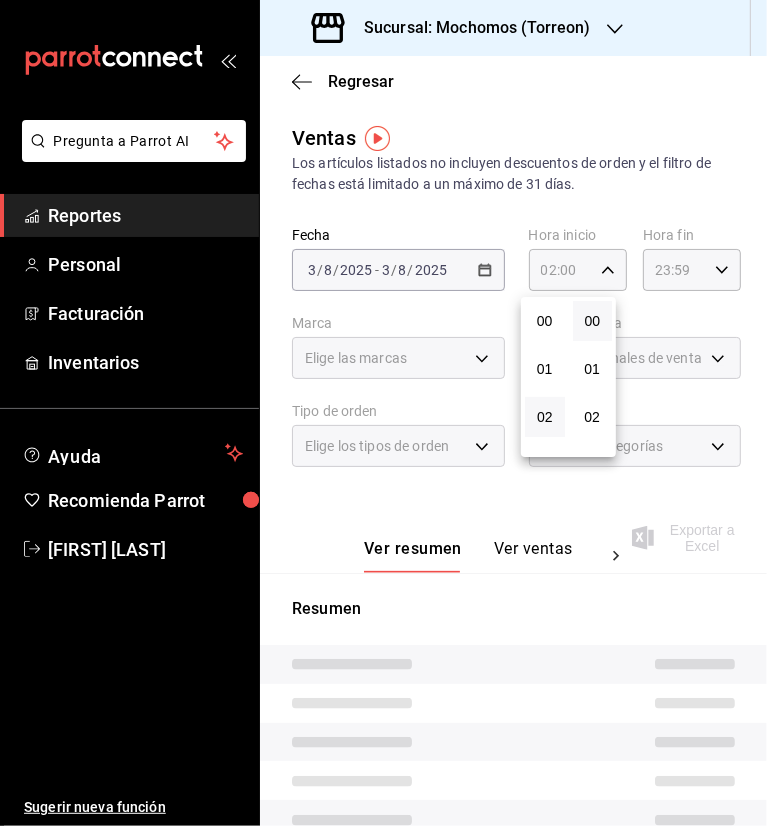 type 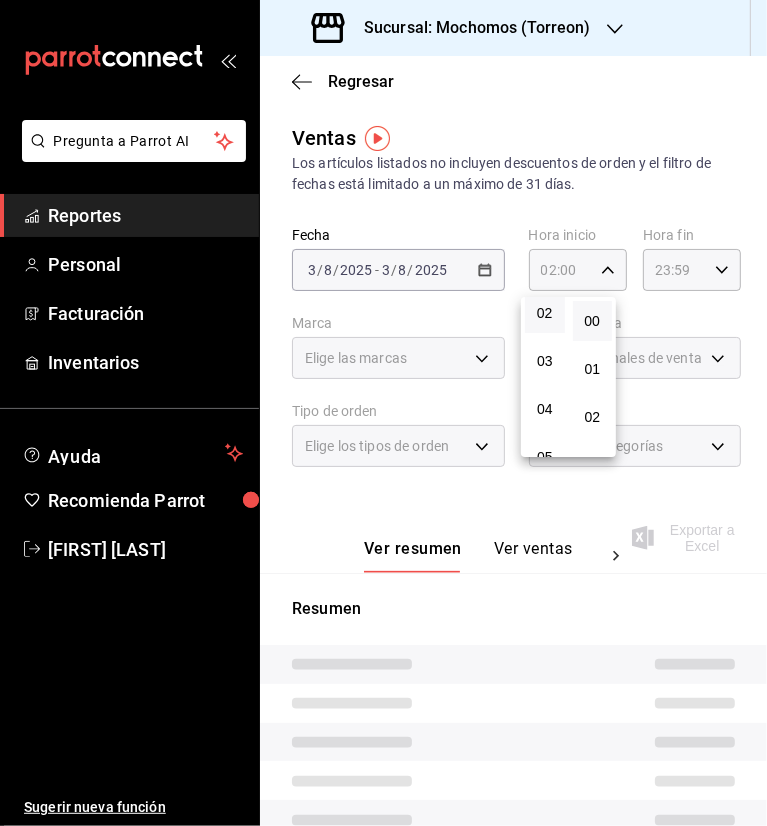 scroll, scrollTop: 120, scrollLeft: 0, axis: vertical 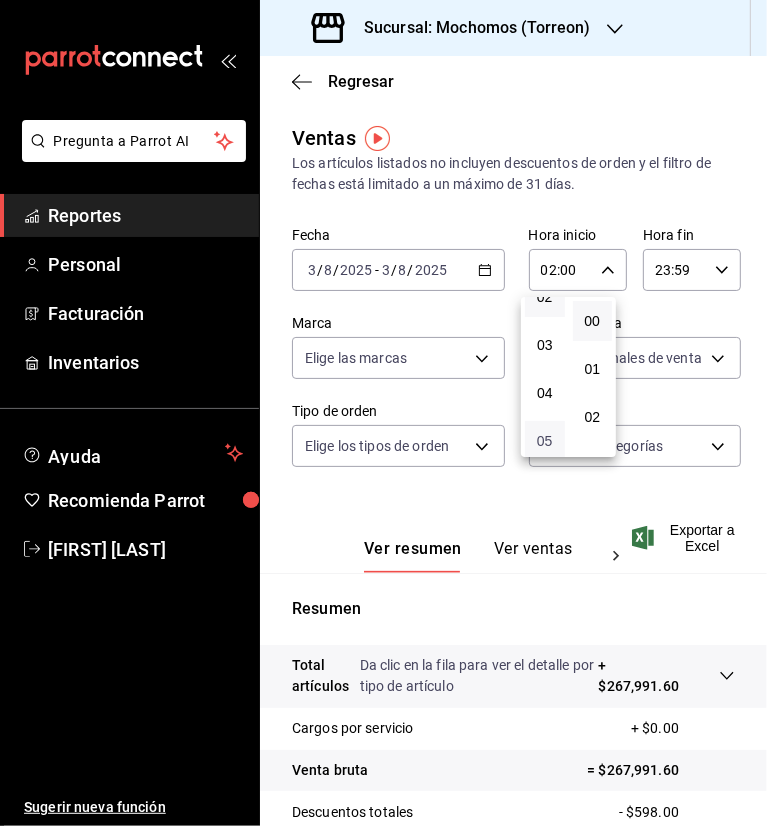 click on "05" at bounding box center (545, 441) 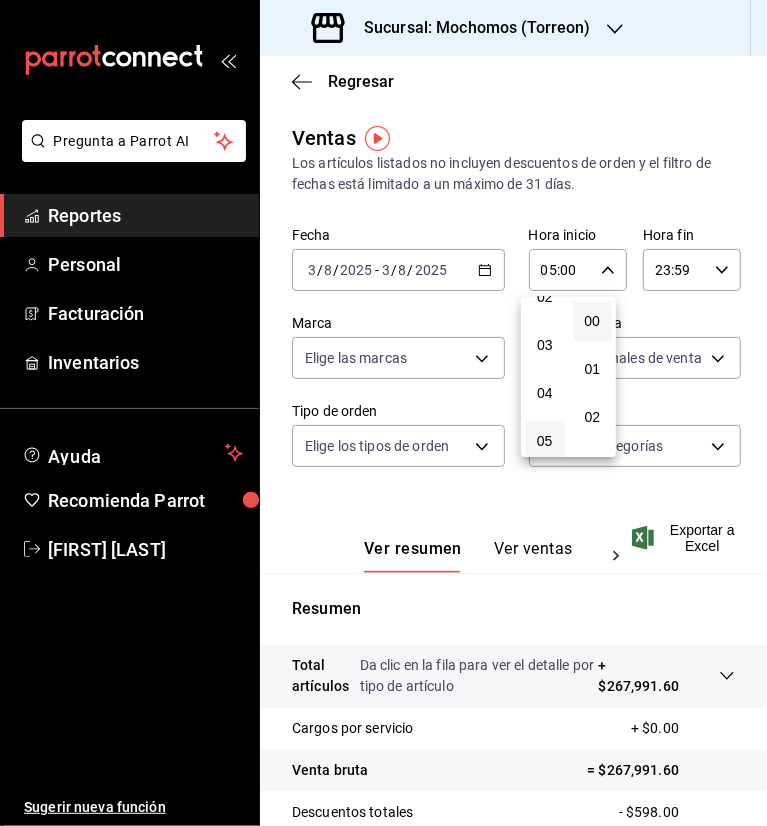drag, startPoint x: 760, startPoint y: 549, endPoint x: 752, endPoint y: 606, distance: 57.558666 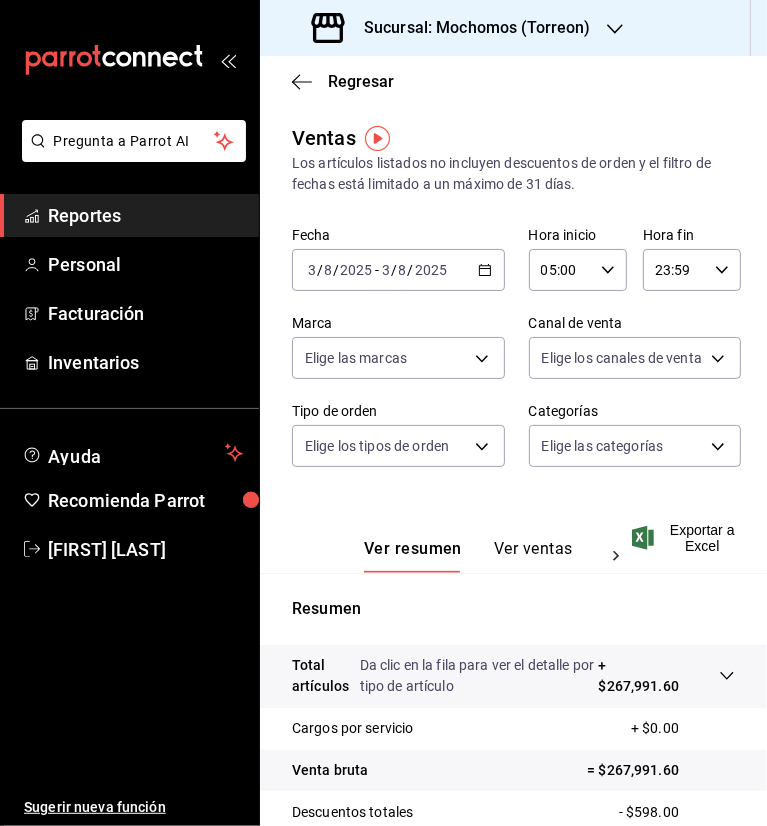 click on "Da clic en la fila para ver el detalle por tipo de artículo" at bounding box center [479, 676] 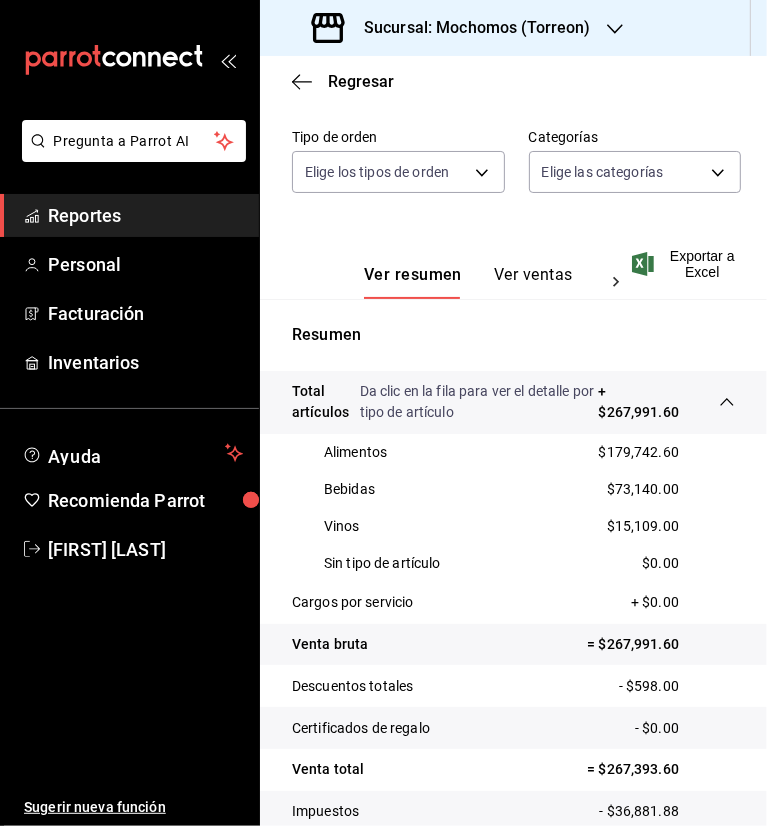scroll, scrollTop: 275, scrollLeft: 0, axis: vertical 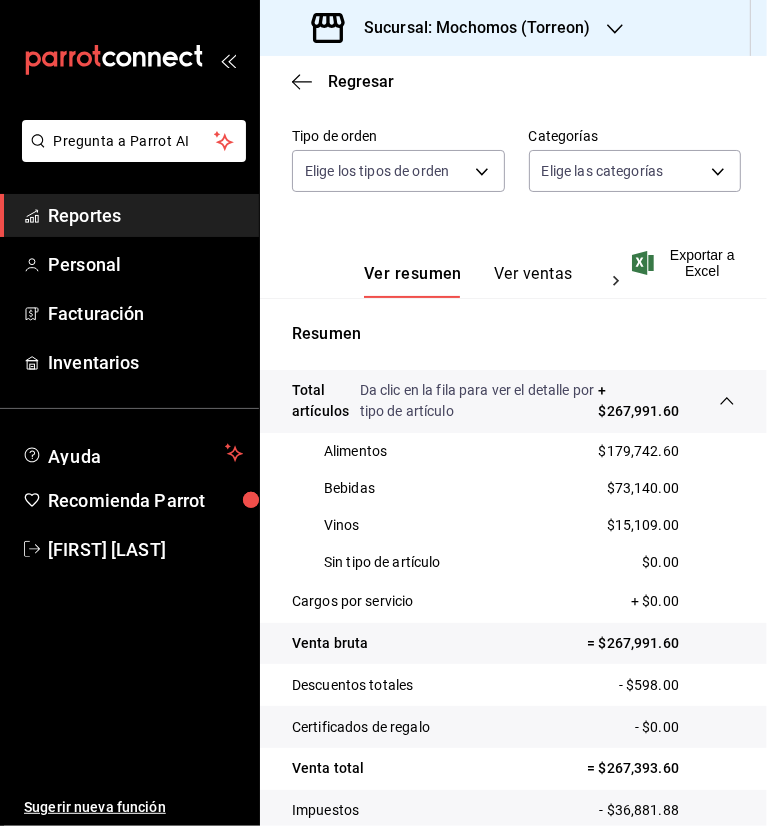 click on "Reportes" at bounding box center (129, 215) 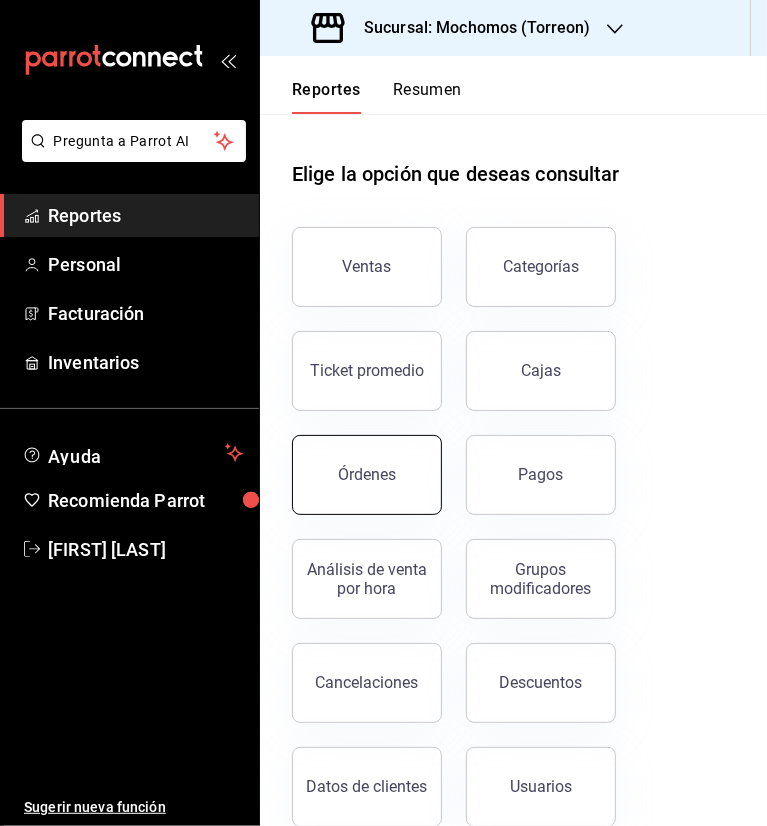 click on "Órdenes" at bounding box center (367, 475) 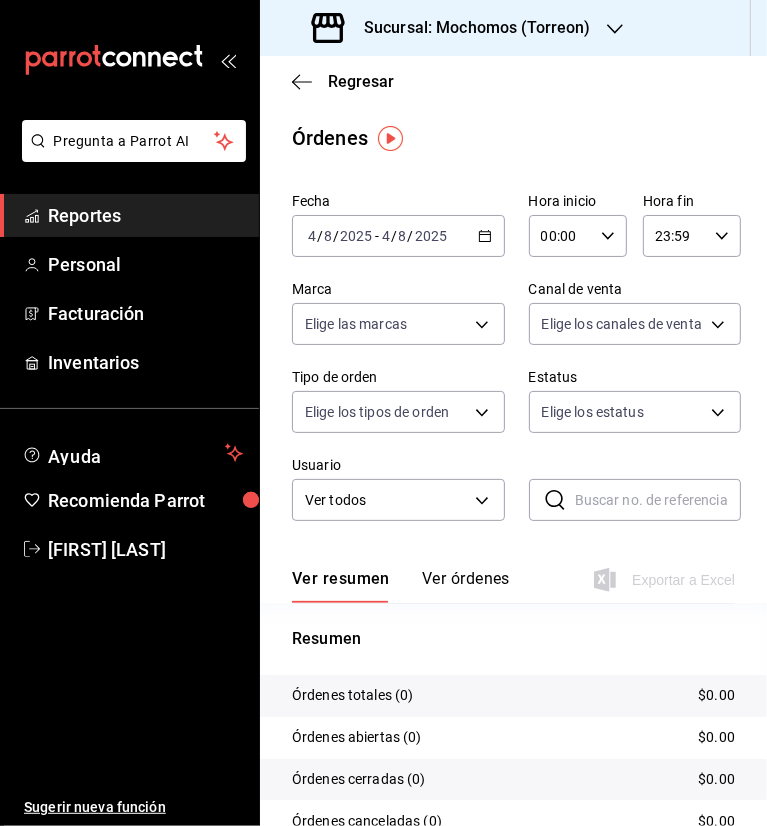 click on "2025-08-04 4 / 8 / 2025 - 2025-08-04 4 / 8 / 2025" at bounding box center (398, 236) 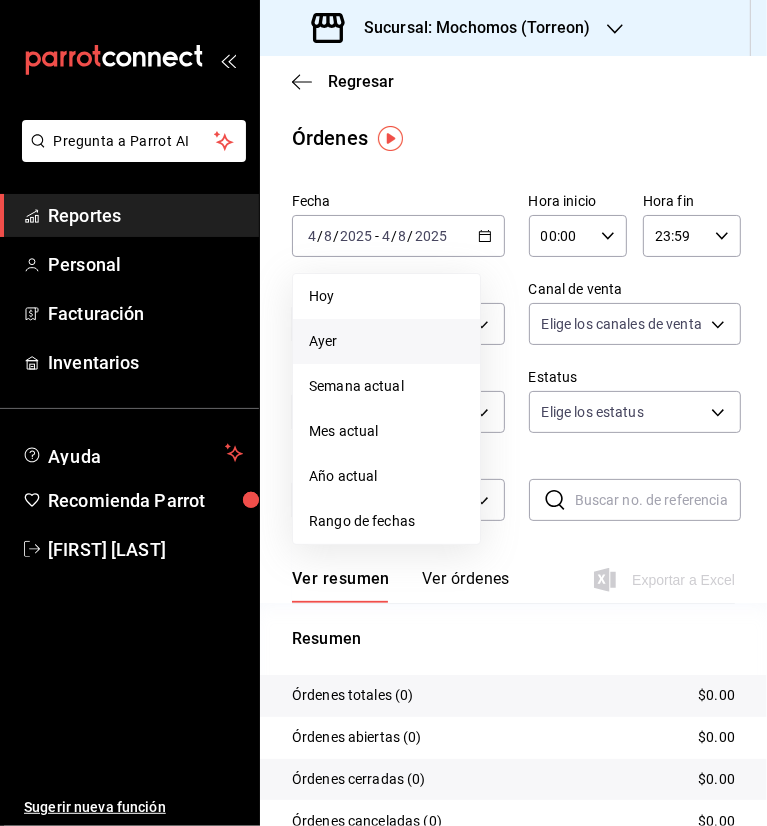 click on "Ayer" at bounding box center [386, 341] 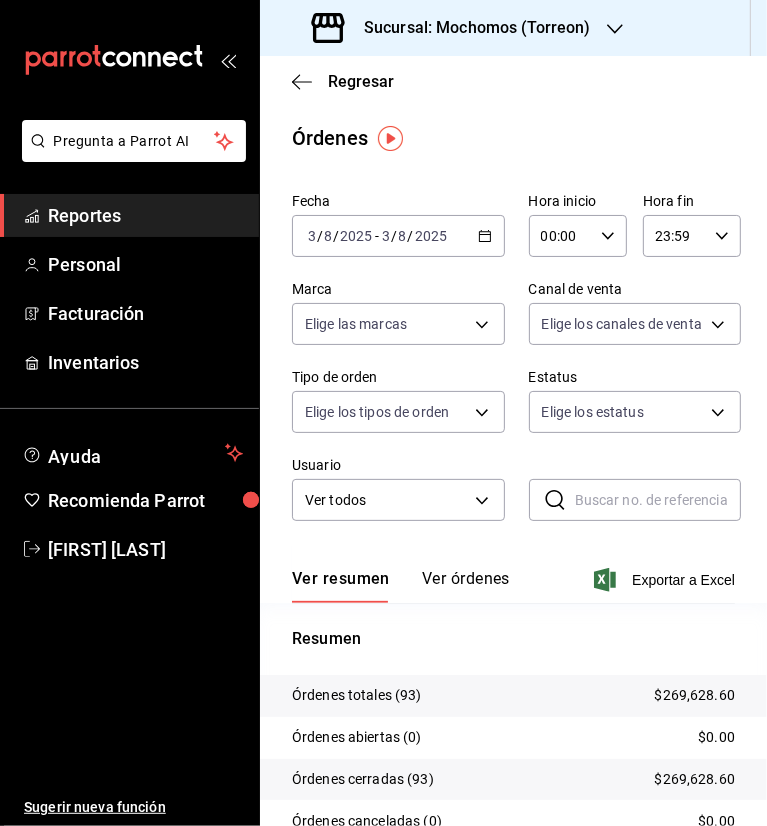 click on "Reportes" at bounding box center [145, 215] 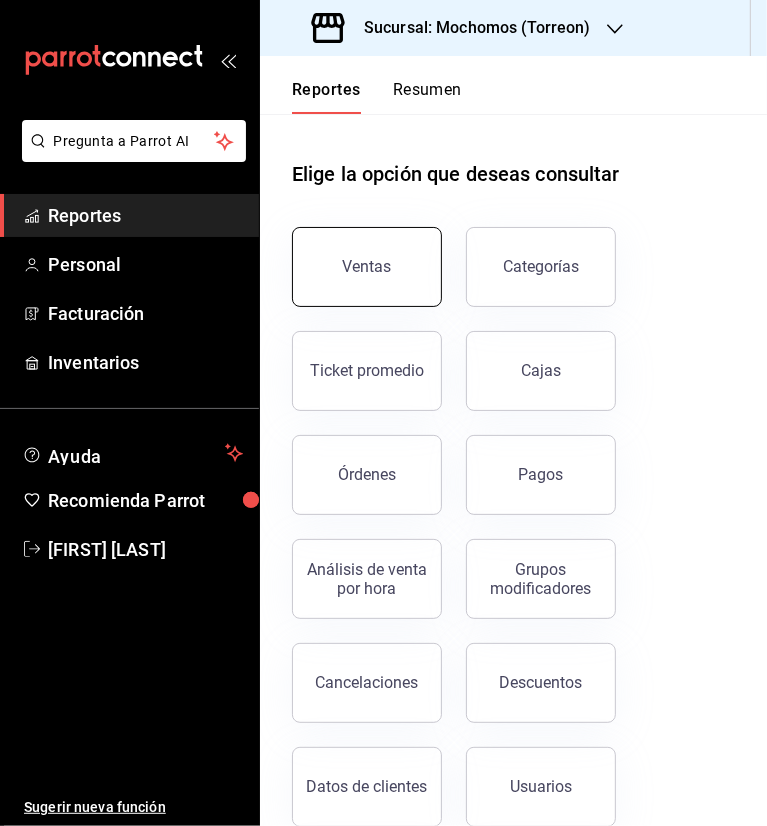 click on "Ventas" at bounding box center [367, 267] 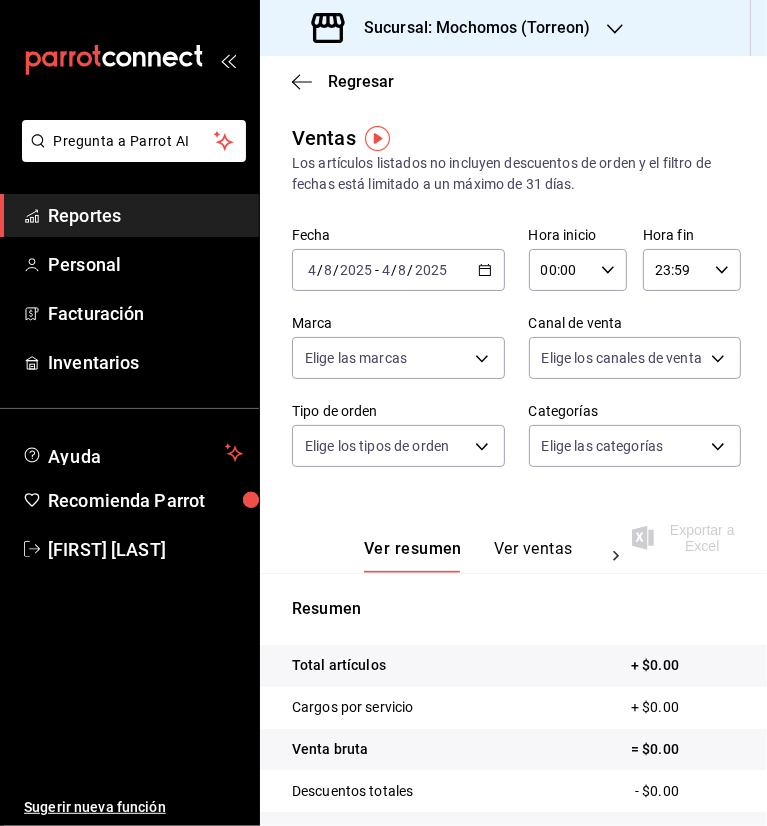 click on "2025-08-04 4 / 8 / 2025 - 2025-08-04 4 / 8 / 2025" at bounding box center [398, 270] 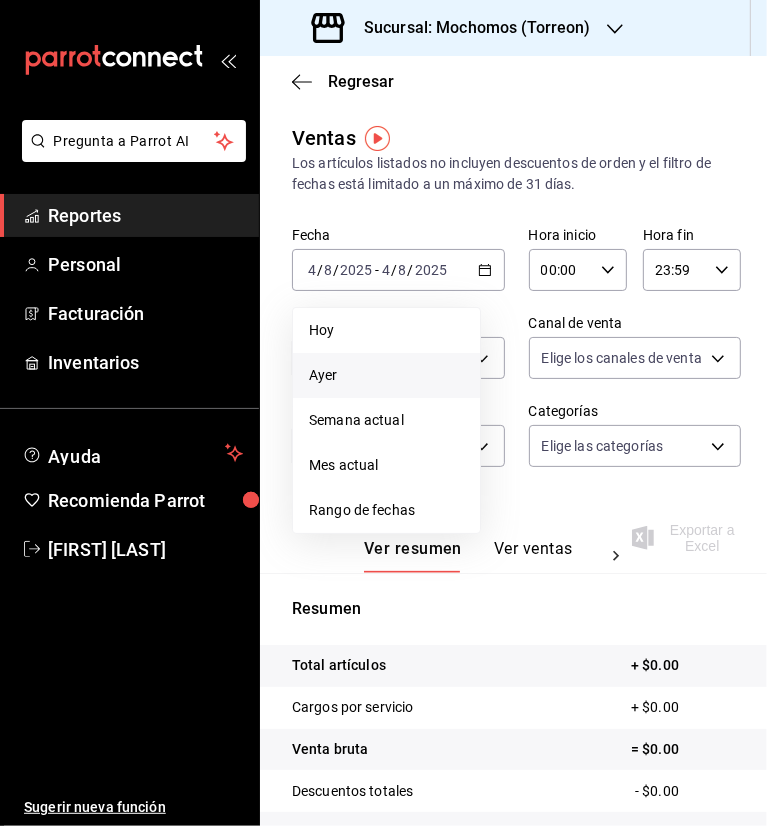 click on "Ayer" at bounding box center (386, 375) 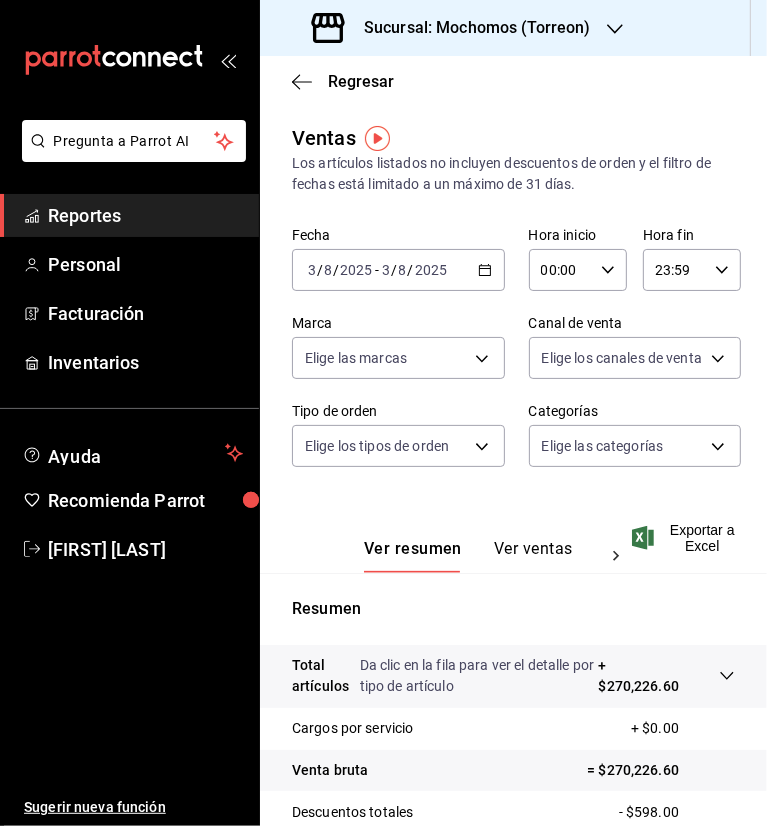 click on "Da clic en la fila para ver el detalle por tipo de artículo" at bounding box center [479, 676] 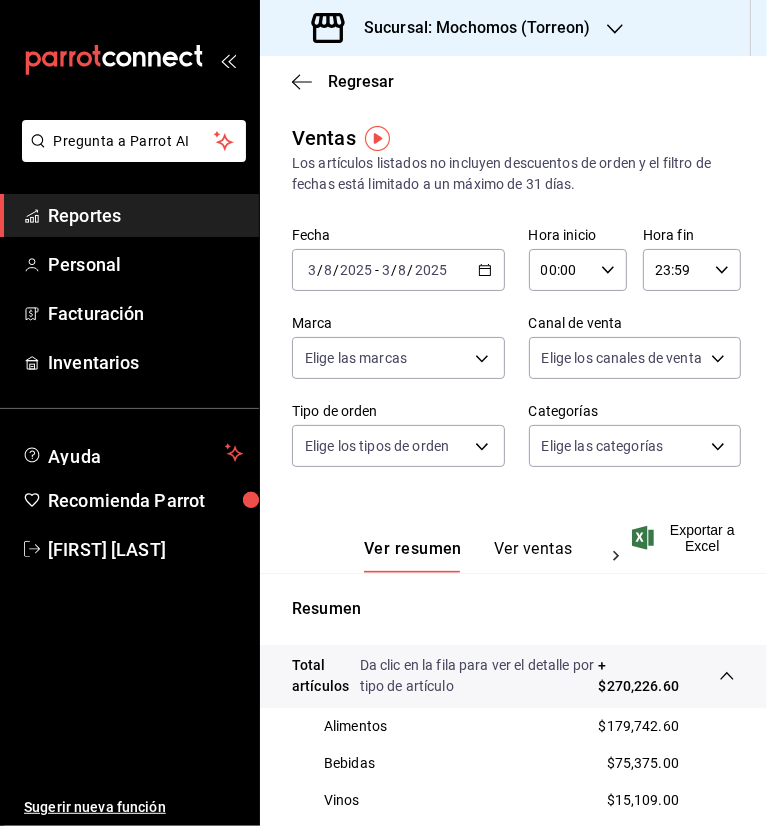click on "Reportes" at bounding box center [145, 215] 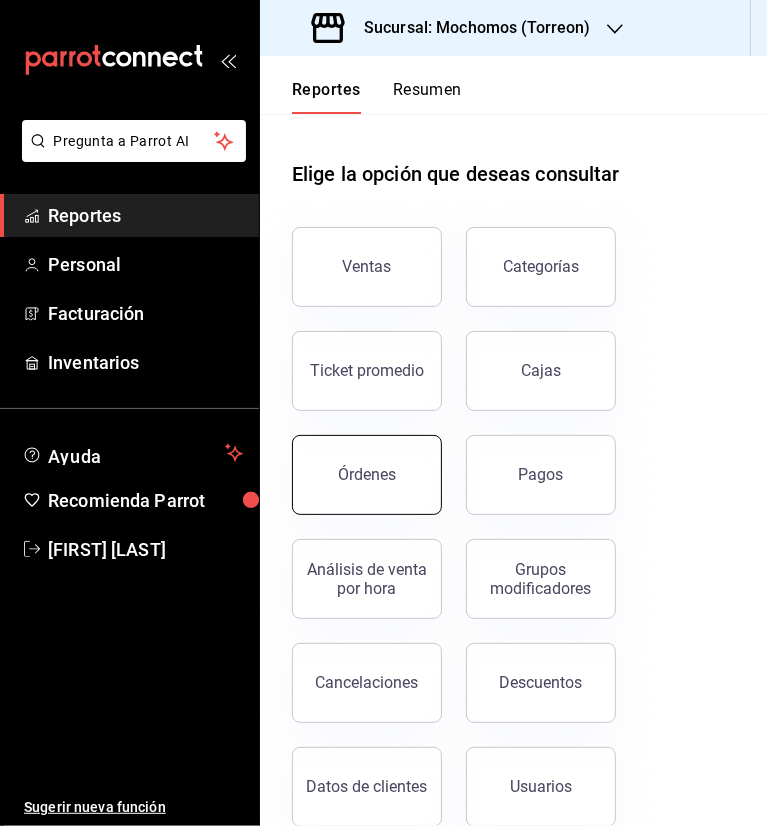 click on "Órdenes" at bounding box center (367, 475) 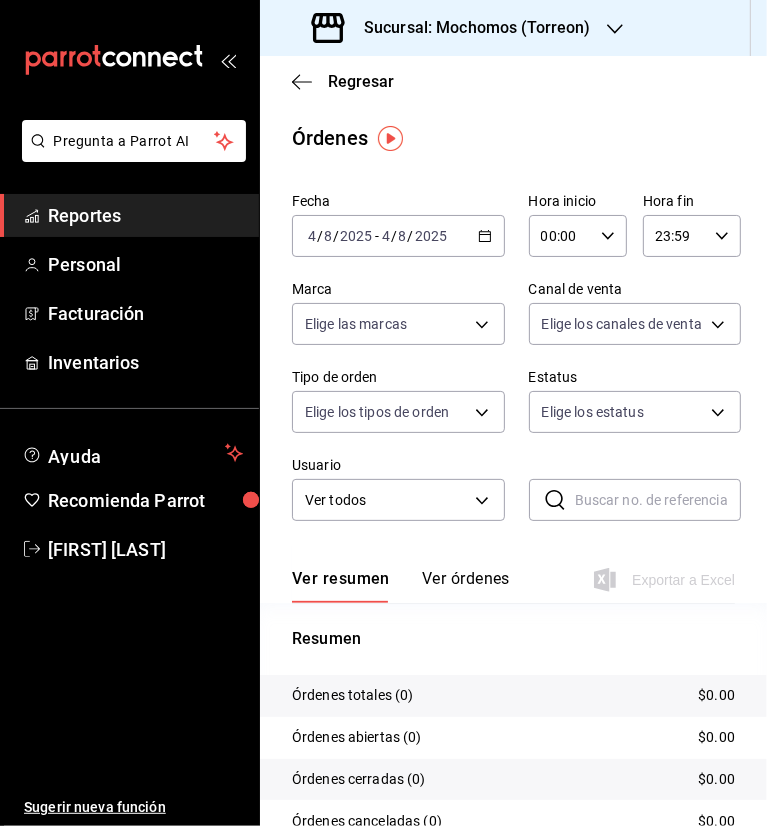 click on "2025" at bounding box center (356, 236) 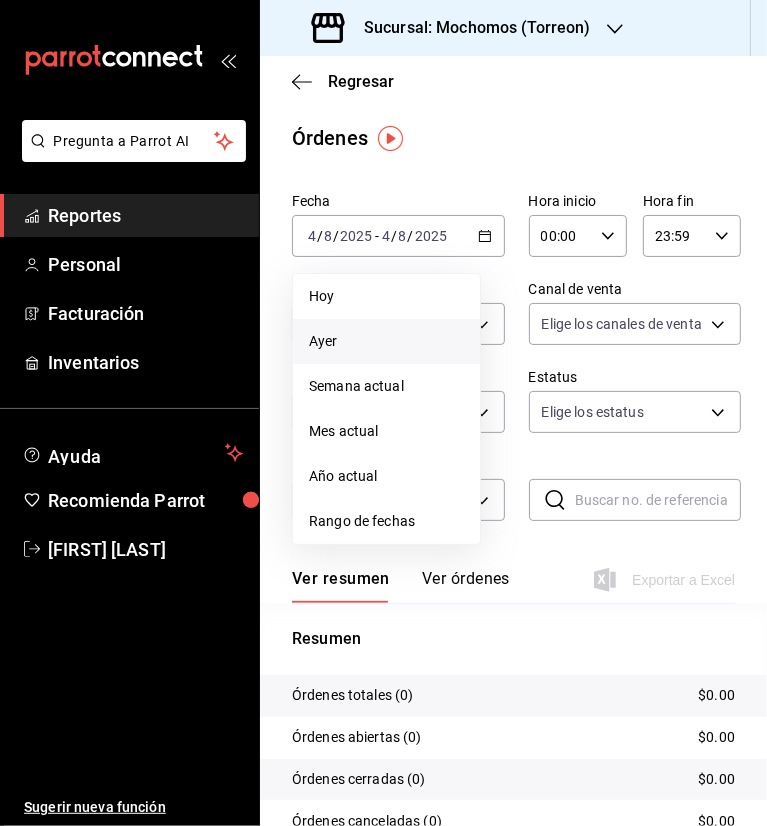 click on "Ayer" at bounding box center (386, 341) 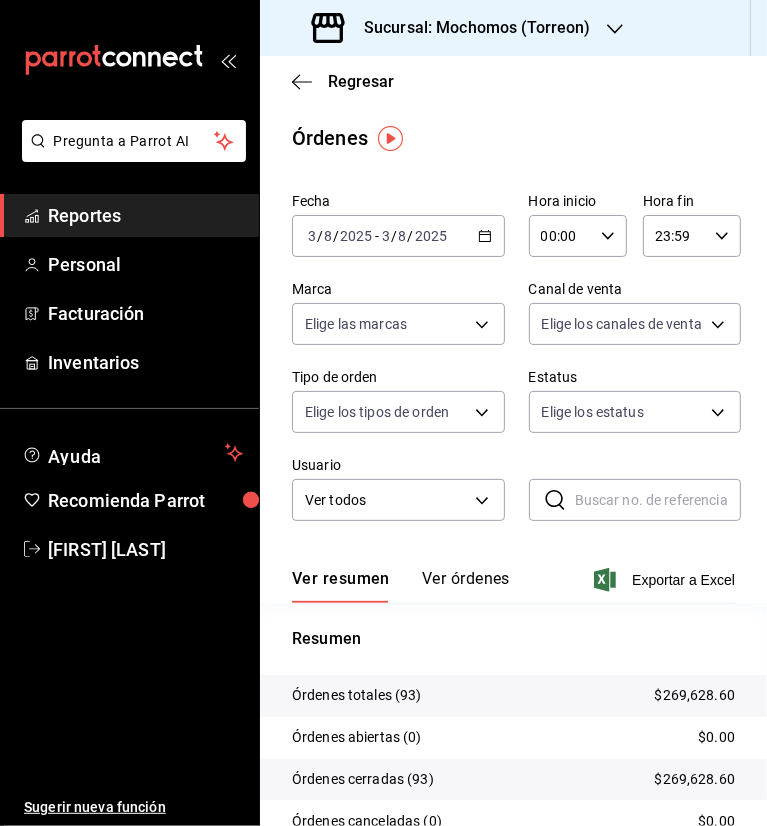 click on "00:00" at bounding box center [561, 236] 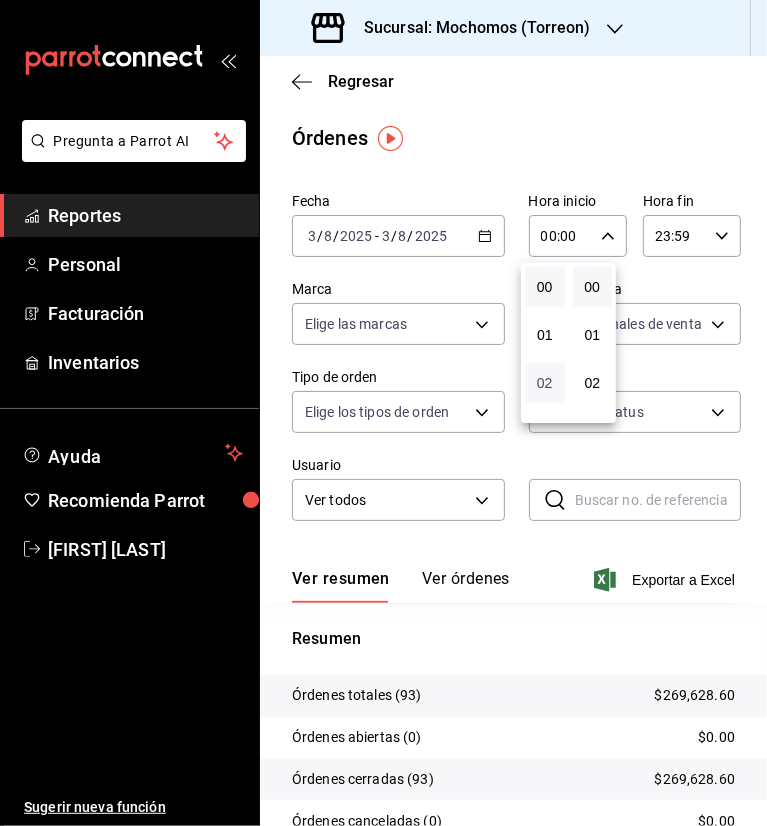 click on "02" at bounding box center (545, 383) 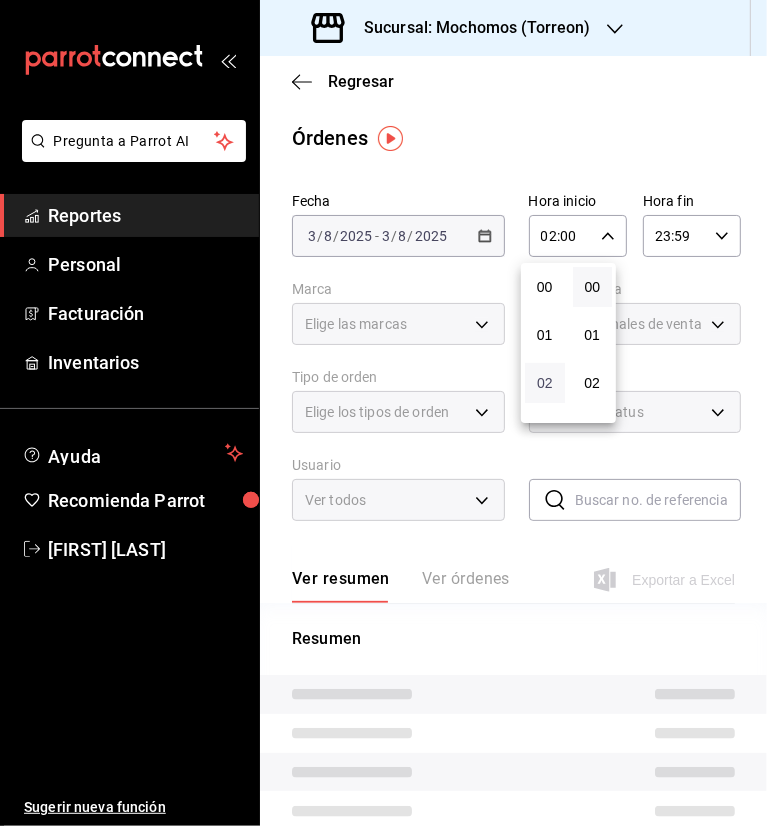 type 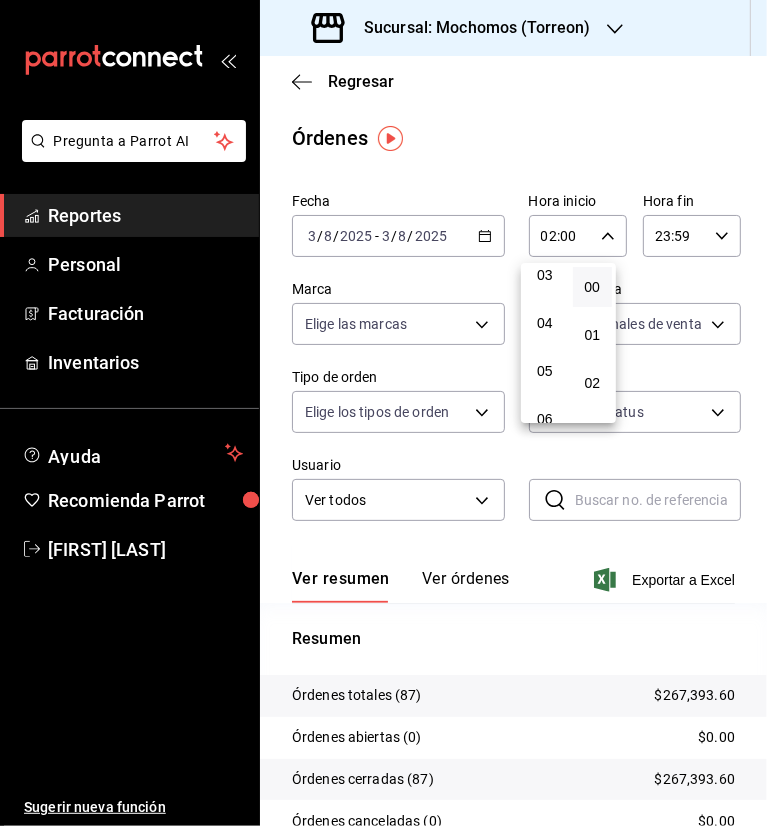 scroll, scrollTop: 160, scrollLeft: 0, axis: vertical 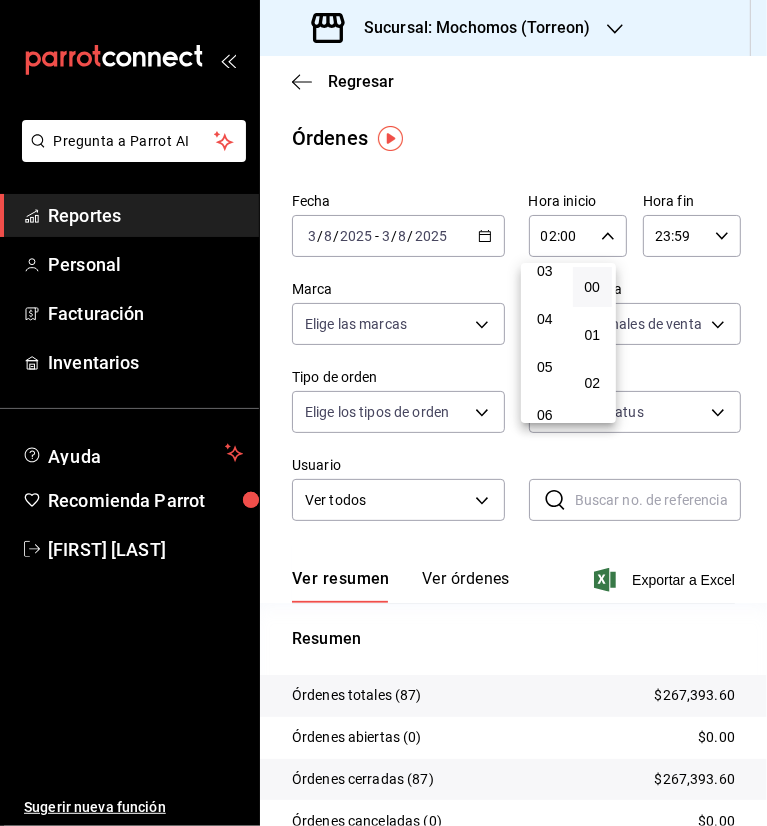 click on "05" at bounding box center (545, 367) 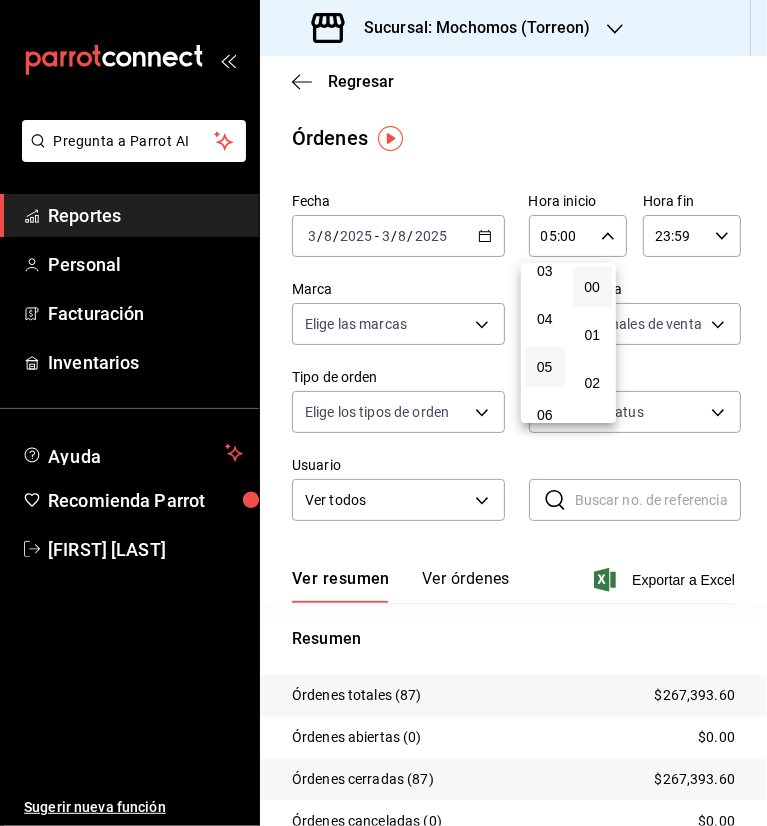click at bounding box center (383, 413) 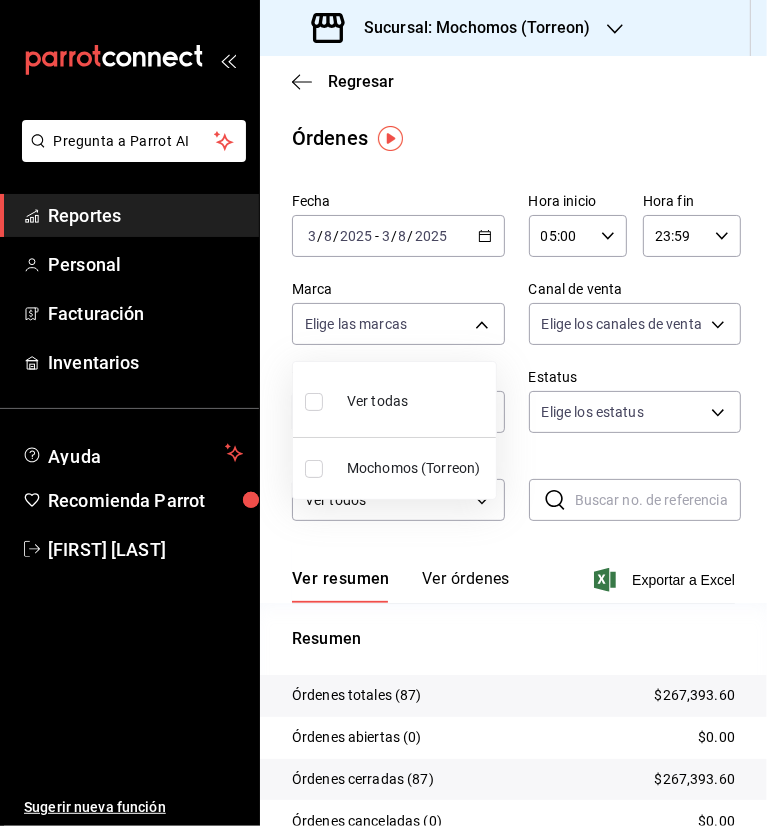 click on "Pregunta a Parrot AI Reportes   Personal   Facturación   Inventarios   Ayuda Recomienda Parrot   [FIRST] [LAST]   Sugerir nueva función   Sucursal: Mochomos (Torreon) Regresar Órdenes Fecha 2025-08-03 3 / 8 / 2025 - 2025-08-03 3 / 8 / 2025 Hora inicio 05:00 Hora inicio Hora fin 23:59 Hora fin Marca Elige las marcas Canal de venta Elige los canales de venta Tipo de orden Elige los tipos de orden Estatus Elige los estatus Usuario Ver todos ALL ​ ​ Ver resumen Ver órdenes Exportar a Excel Resumen Órdenes totales (87) $267,393.60 Órdenes abiertas (0) $0.00 Órdenes cerradas (87) $267,393.60 Órdenes canceladas (0) $0.00 Órdenes negadas (0) $0.00 ¿Quieres ver el consumo promedio por orden y comensal? Ve al reporte de Ticket promedio Pregunta a Parrot AI Reportes   Personal   Facturación   Inventarios   Ayuda Recomienda Parrot   [FIRST] [LAST]   Sugerir nueva función   GANA 1 MES GRATIS EN TU SUSCRIPCIÓN AQUÍ Ver video tutorial Ir a video Visitar centro de ayuda (81) [PHONE] [EMAIL]" at bounding box center (383, 413) 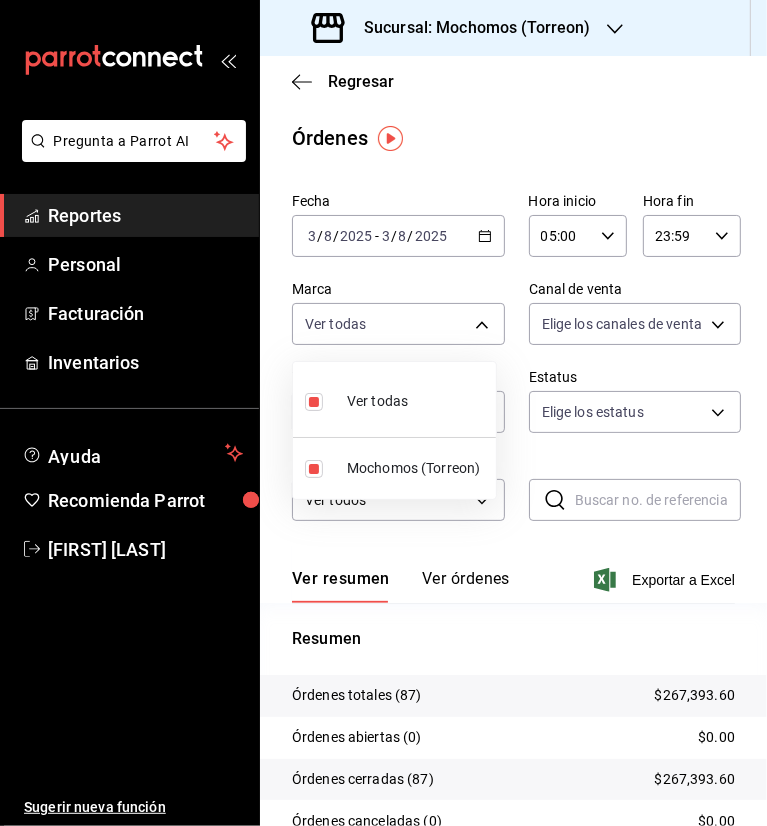 click at bounding box center (383, 413) 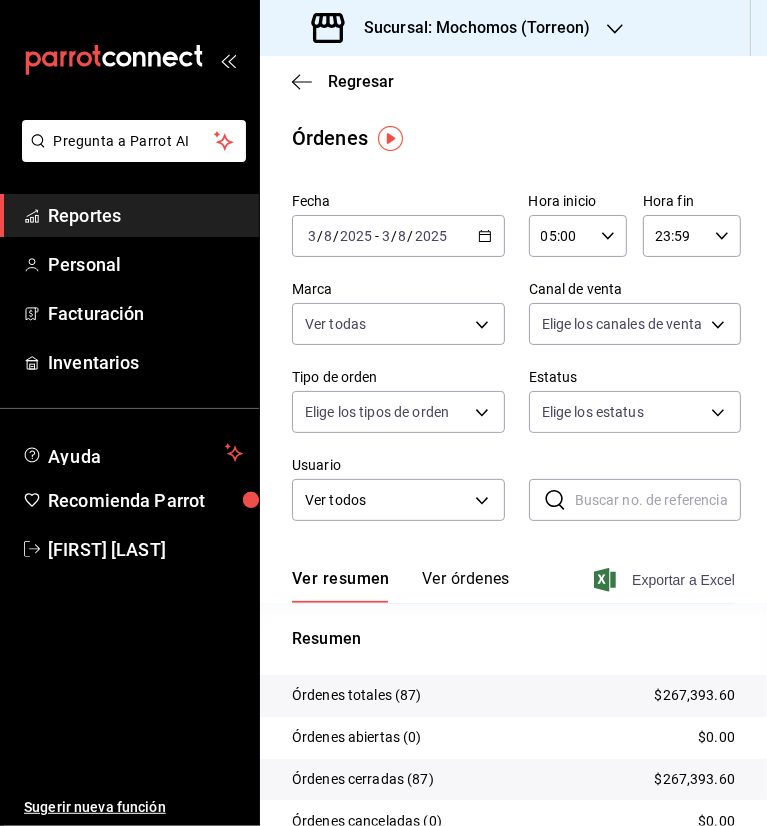 click on "Exportar a Excel" at bounding box center (666, 580) 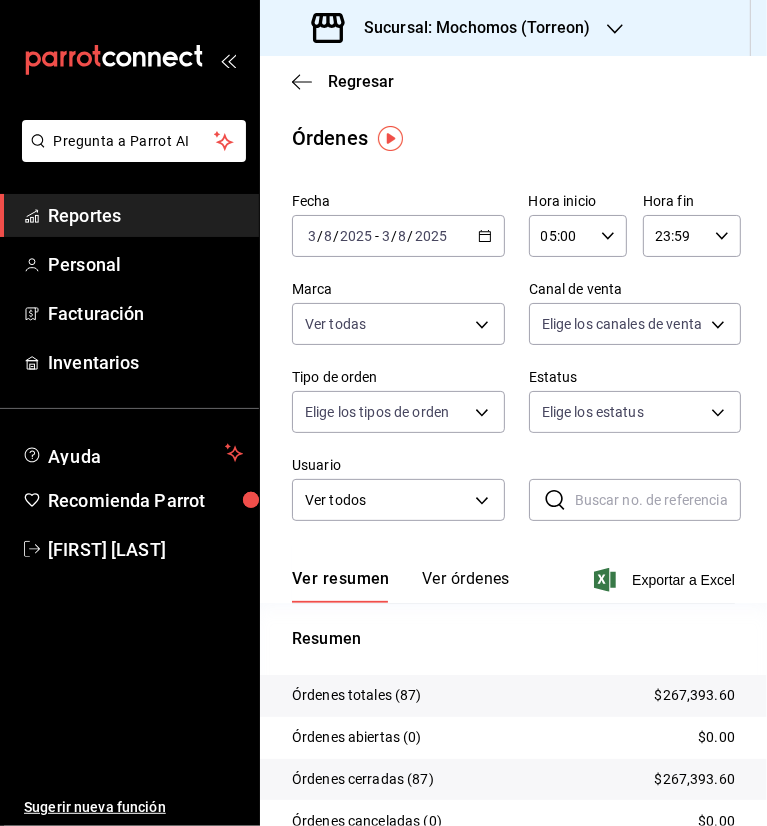 click on "Reportes" at bounding box center (145, 215) 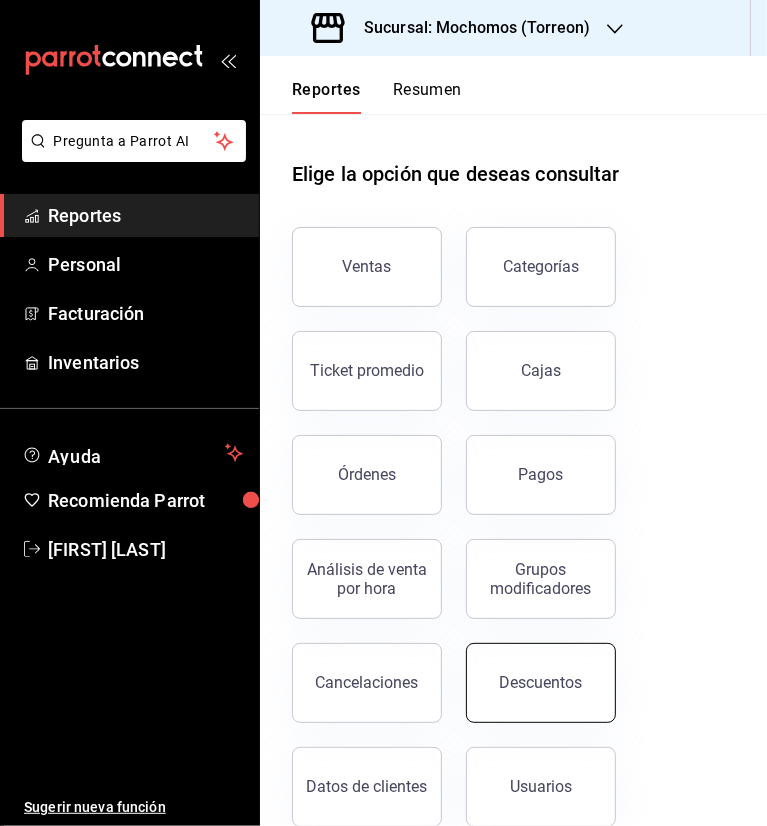 click on "Descuentos" at bounding box center (541, 683) 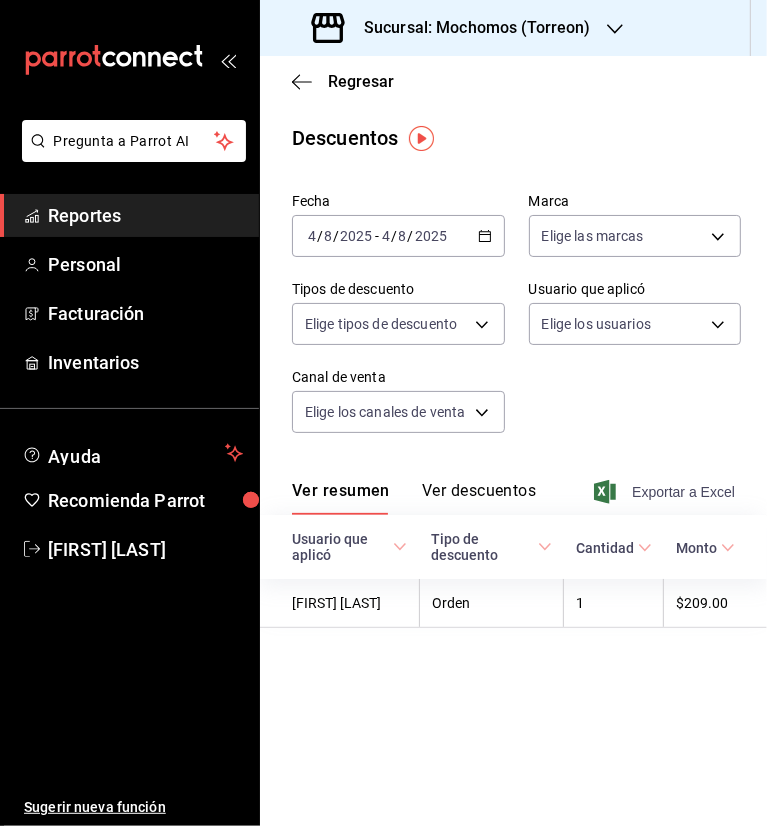 click on "Exportar a Excel" at bounding box center (666, 492) 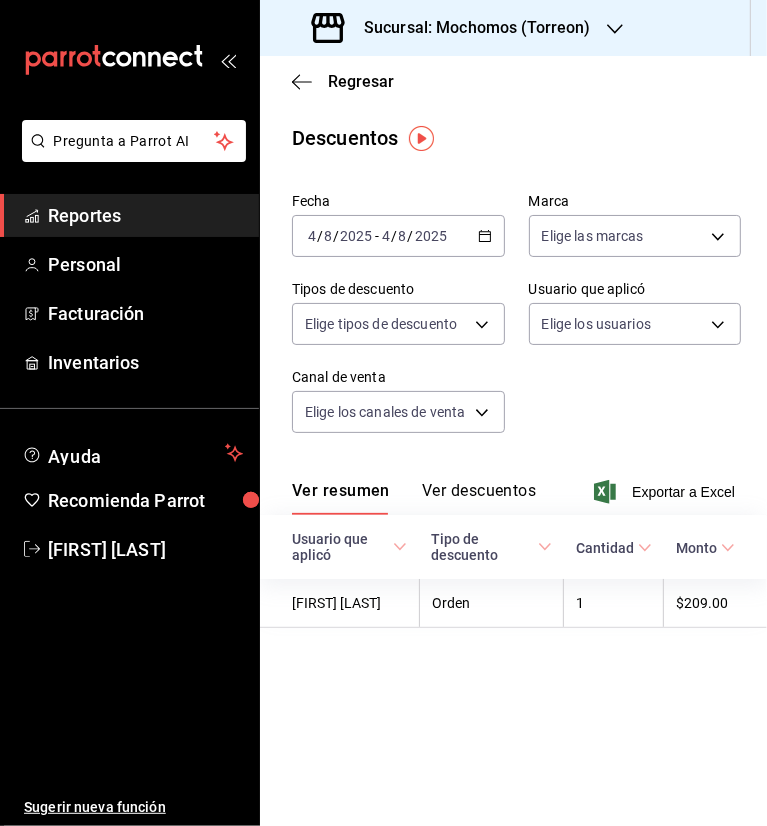 click on "2025-08-04 4 / 8 / 2025 - 2025-08-04 4 / 8 / 2025" at bounding box center (398, 236) 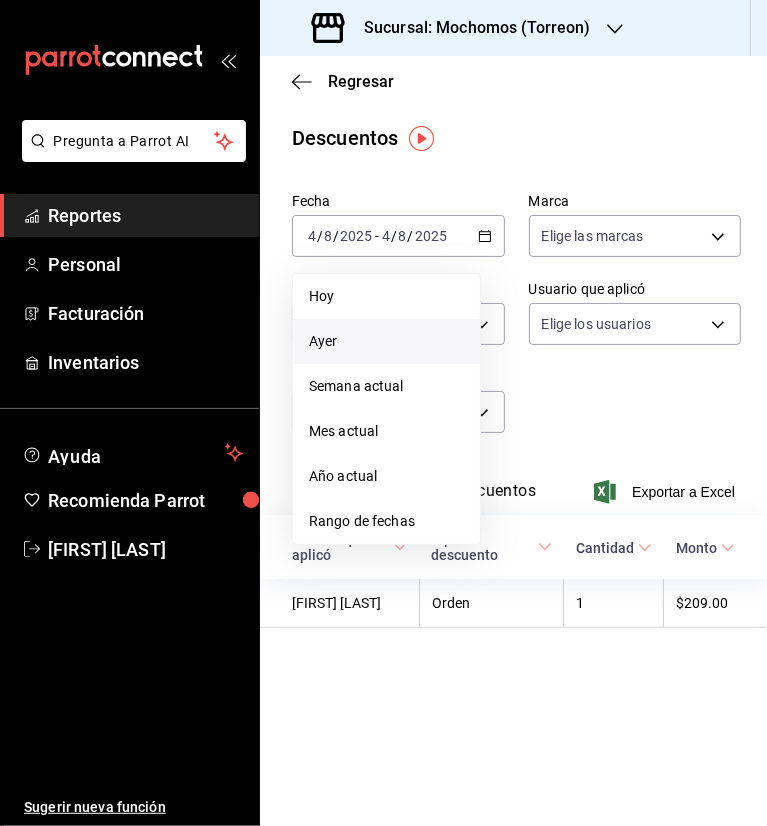click on "Ayer" at bounding box center [386, 341] 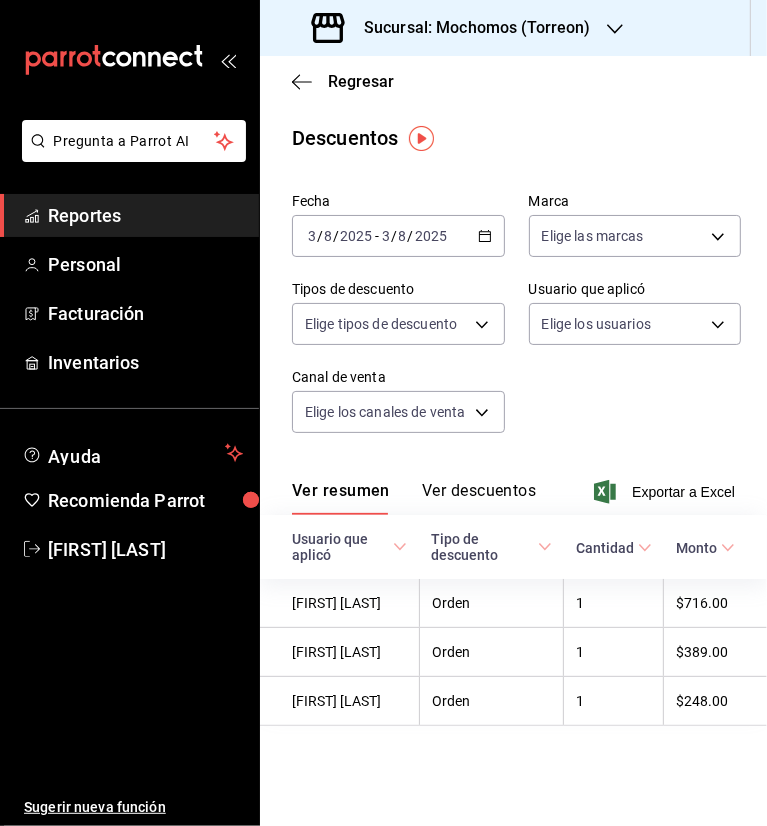 click on "Ver descuentos" at bounding box center [479, 498] 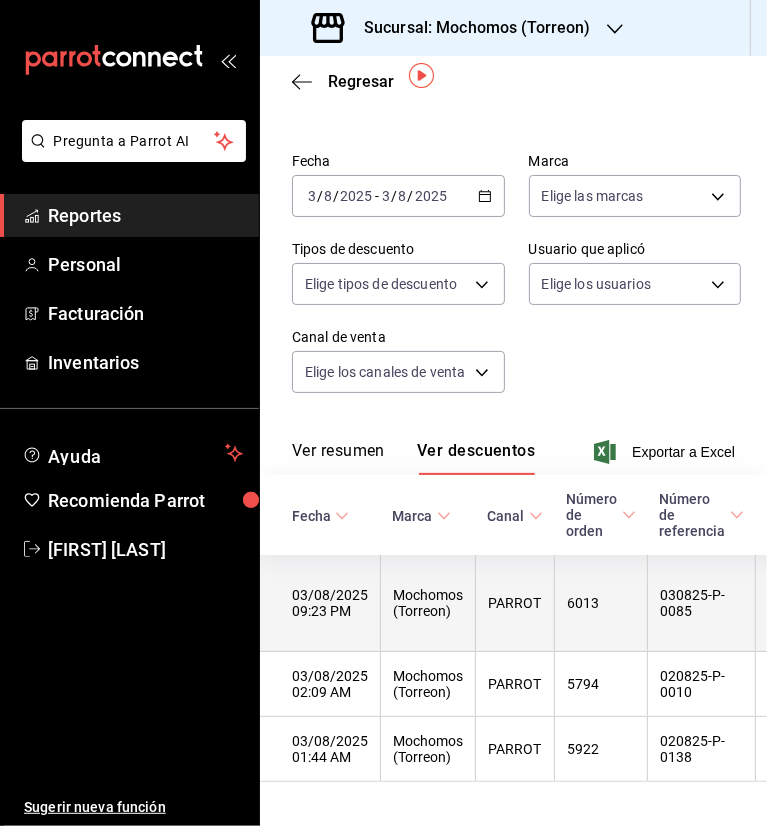 scroll, scrollTop: 80, scrollLeft: 0, axis: vertical 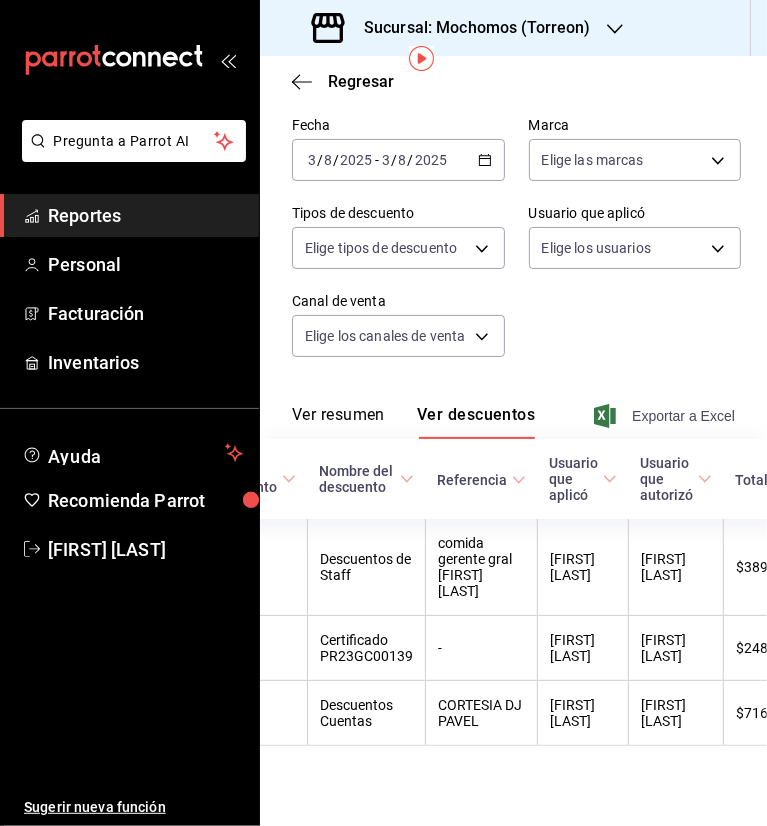 click on "Exportar a Excel" at bounding box center [666, 416] 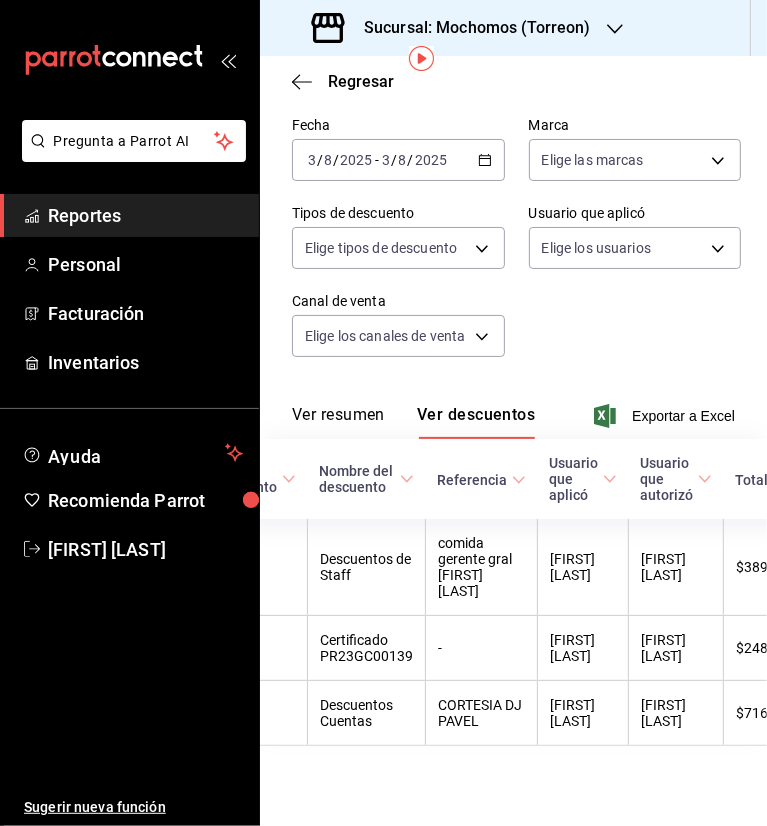 click on "Reportes" at bounding box center (145, 215) 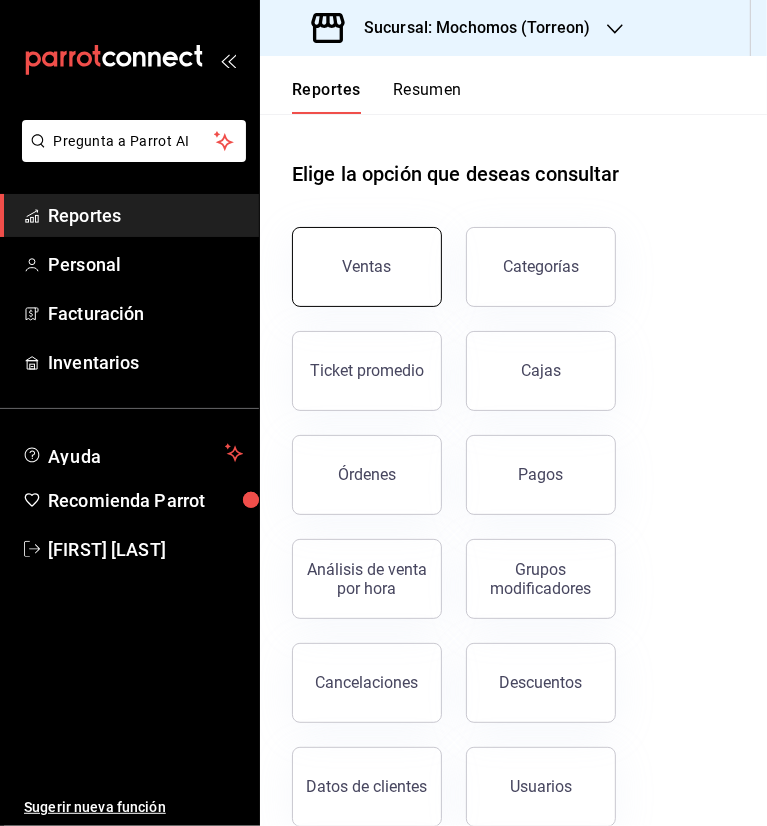 click on "Ventas" at bounding box center (367, 267) 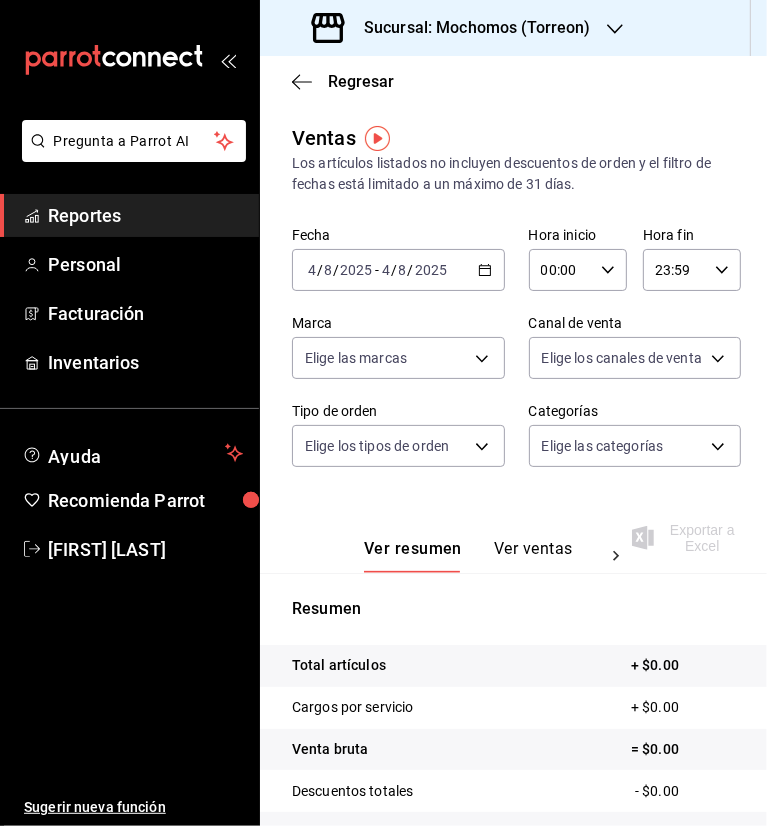click on "8" at bounding box center (328, 270) 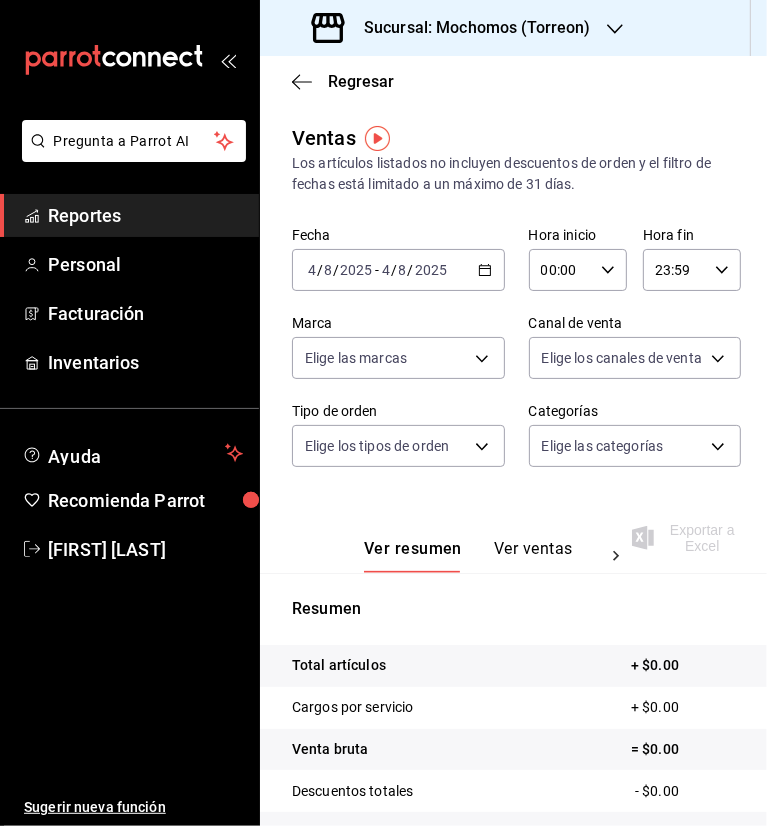 click 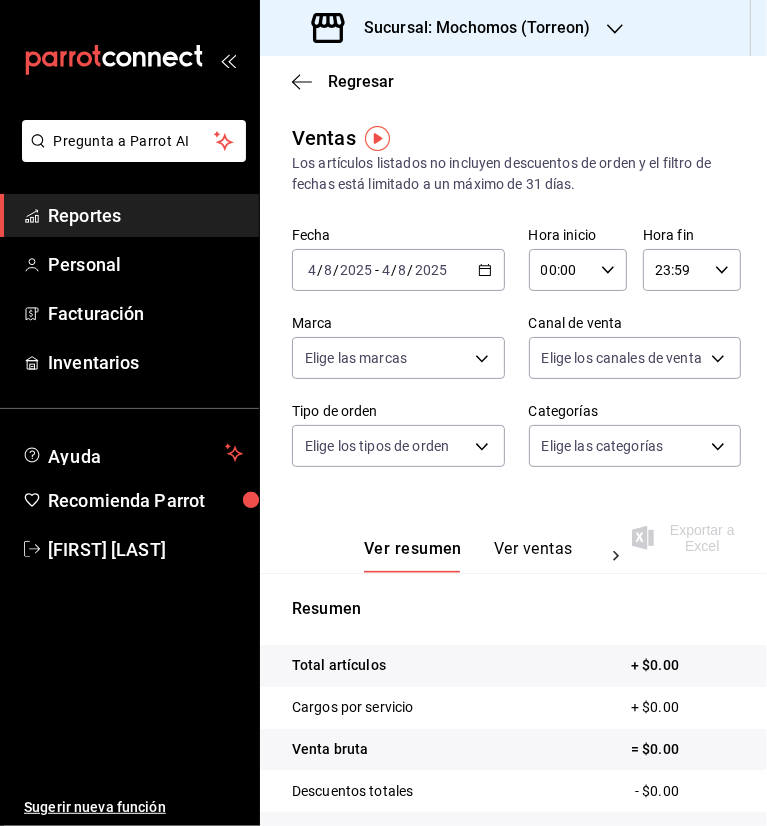 click 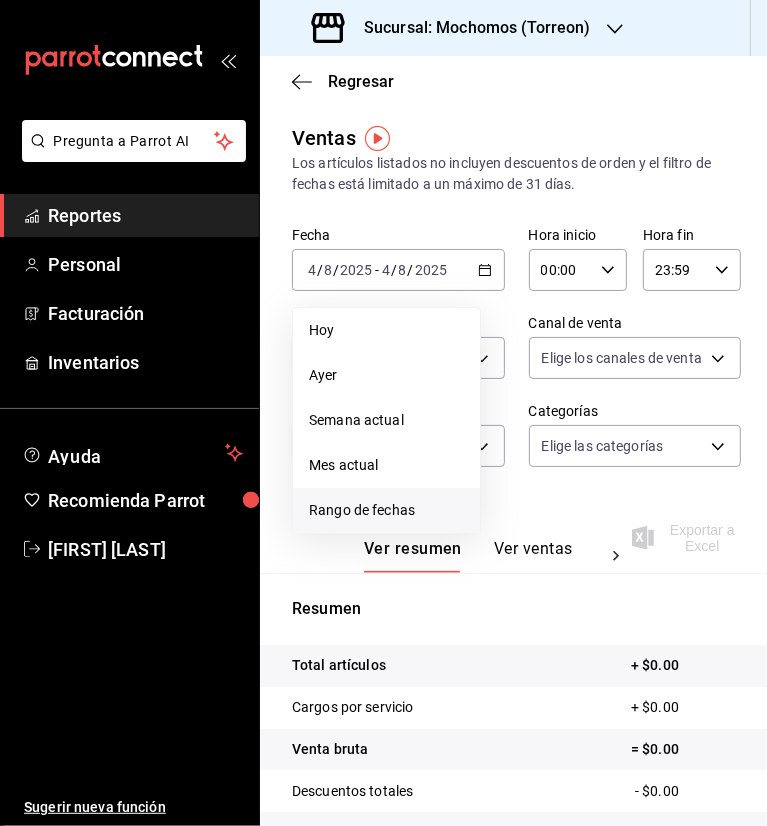 click on "Rango de fechas" at bounding box center [386, 510] 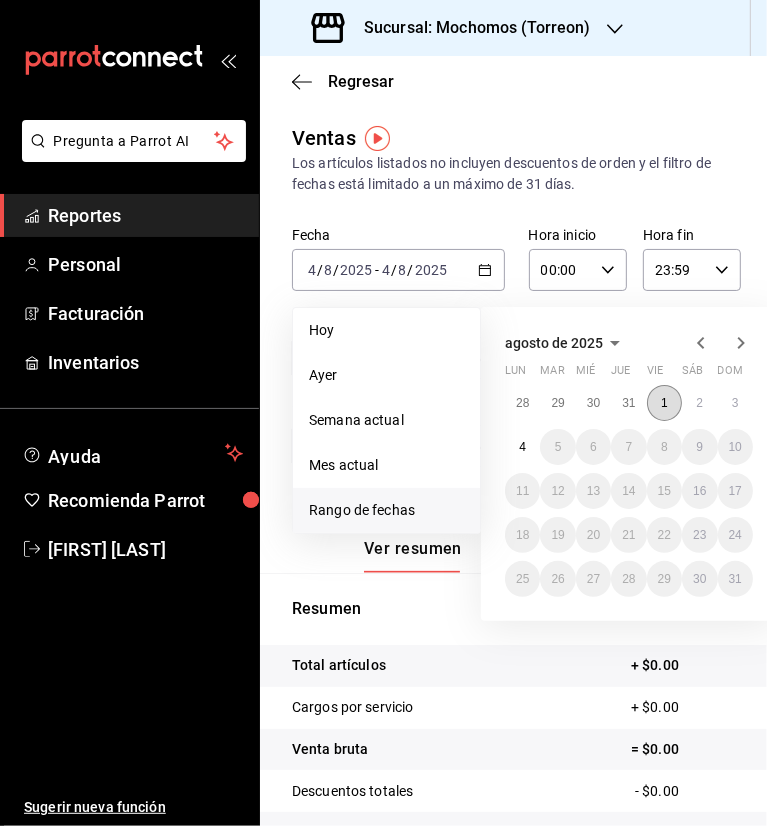 click on "1" at bounding box center (664, 403) 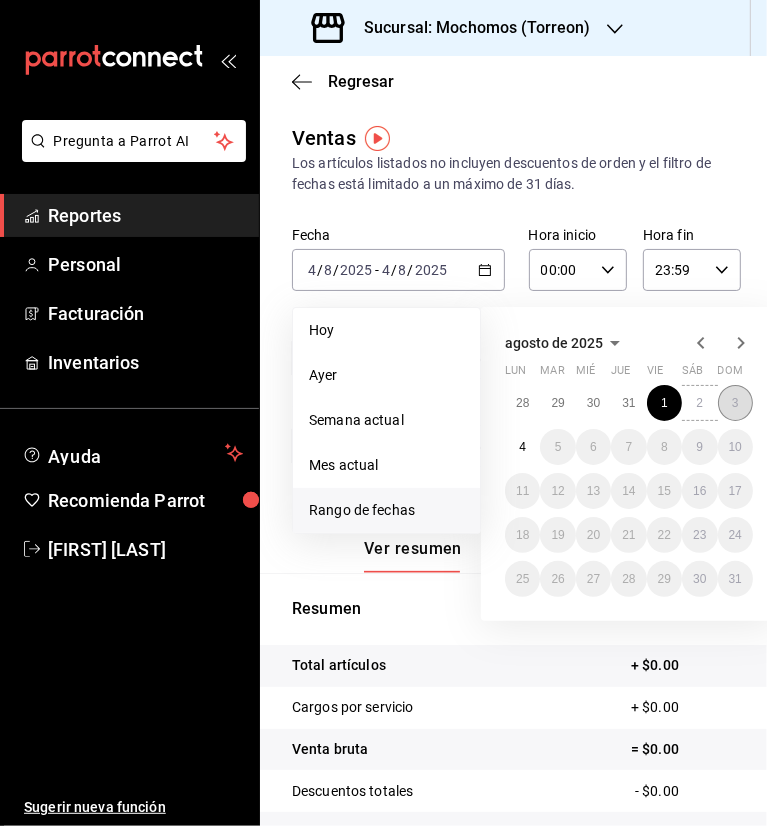 click on "3" at bounding box center (735, 403) 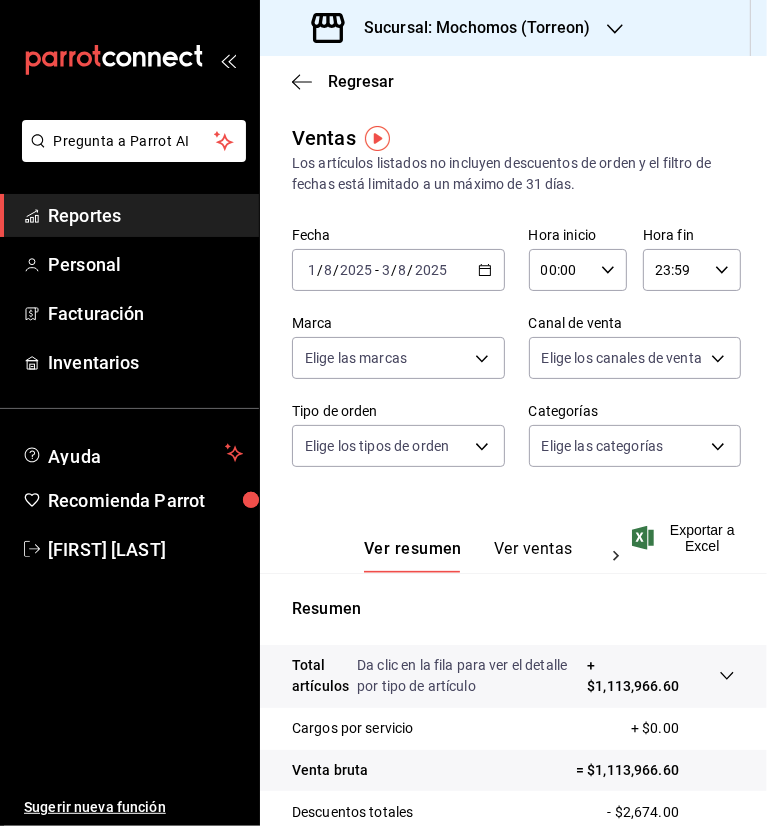 click 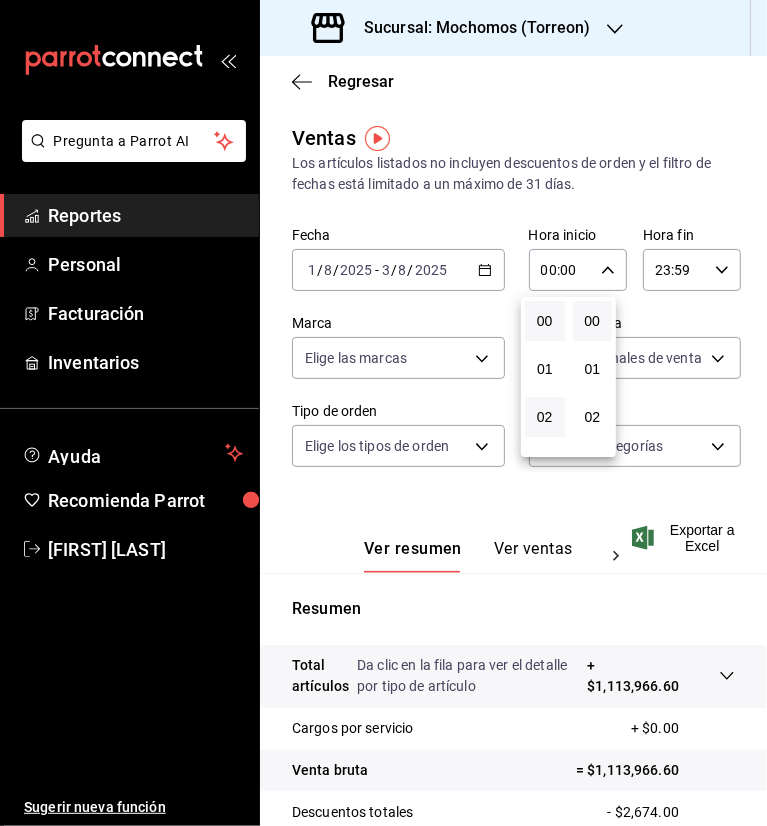 click on "02" at bounding box center [545, 417] 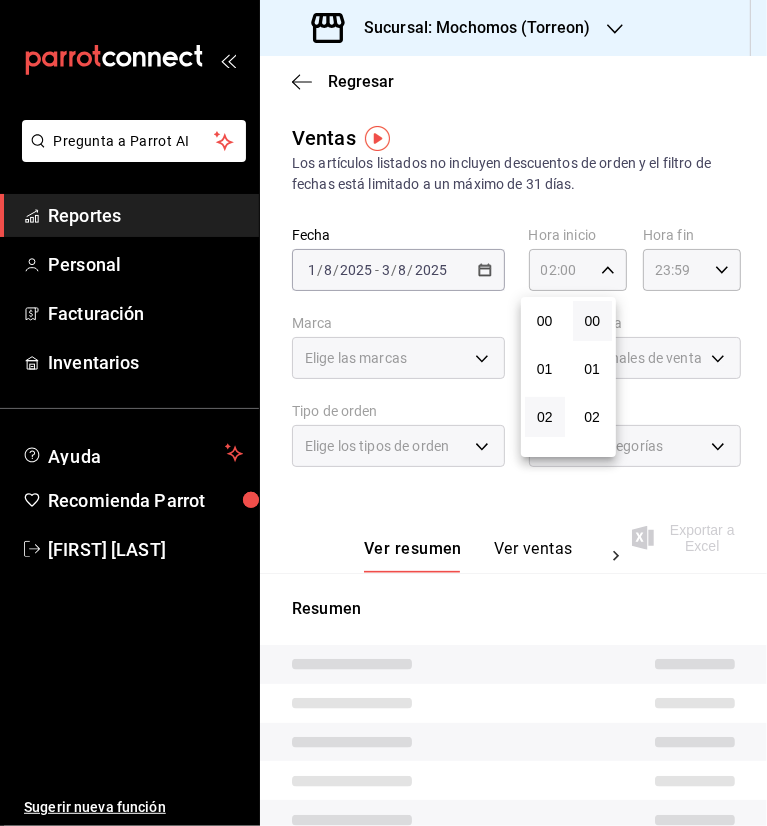type 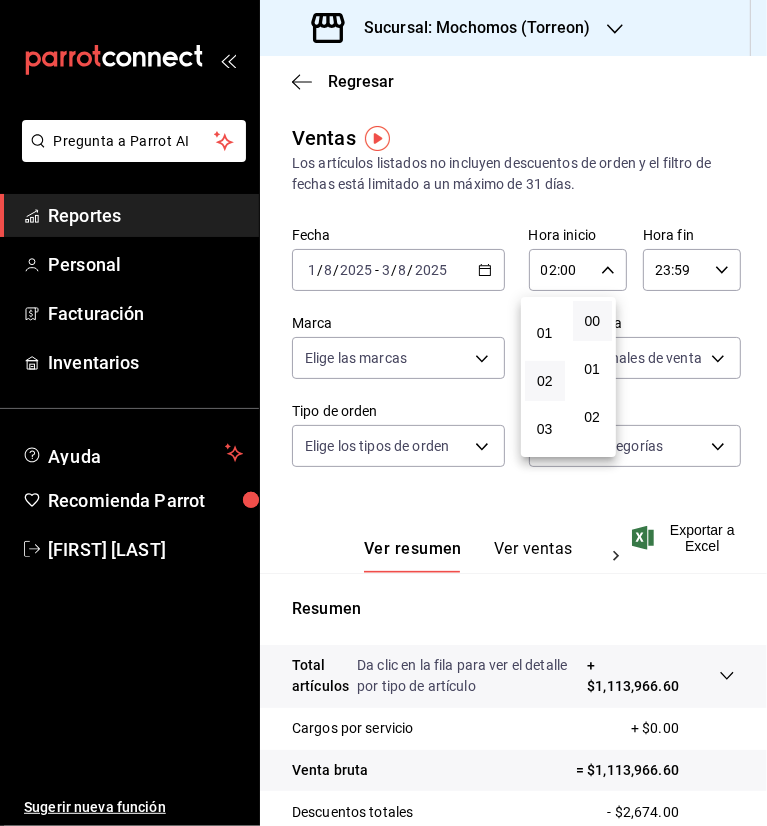 scroll, scrollTop: 160, scrollLeft: 0, axis: vertical 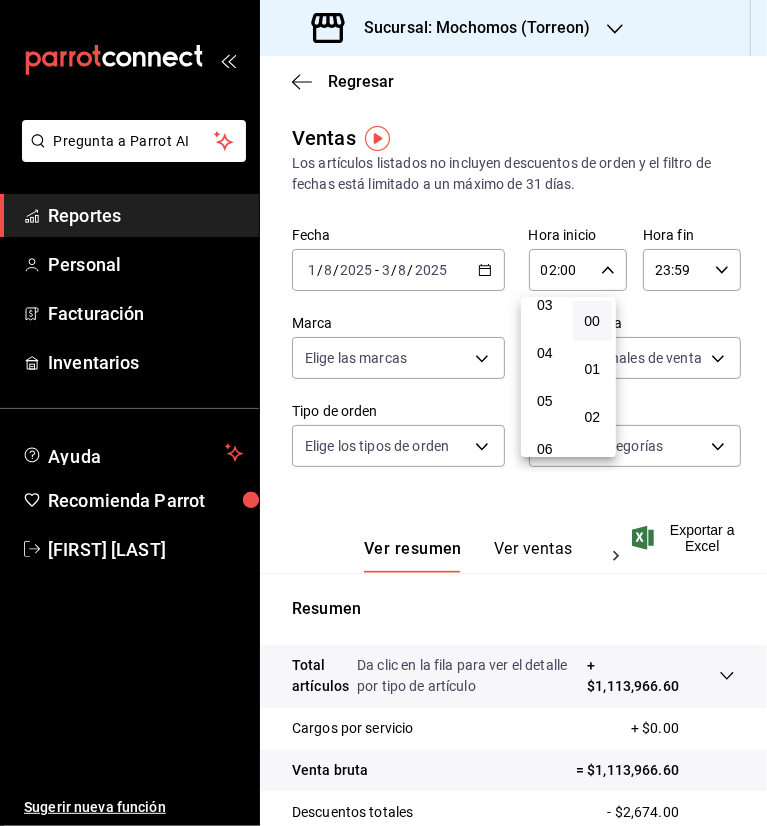 click on "02" at bounding box center (545, 257) 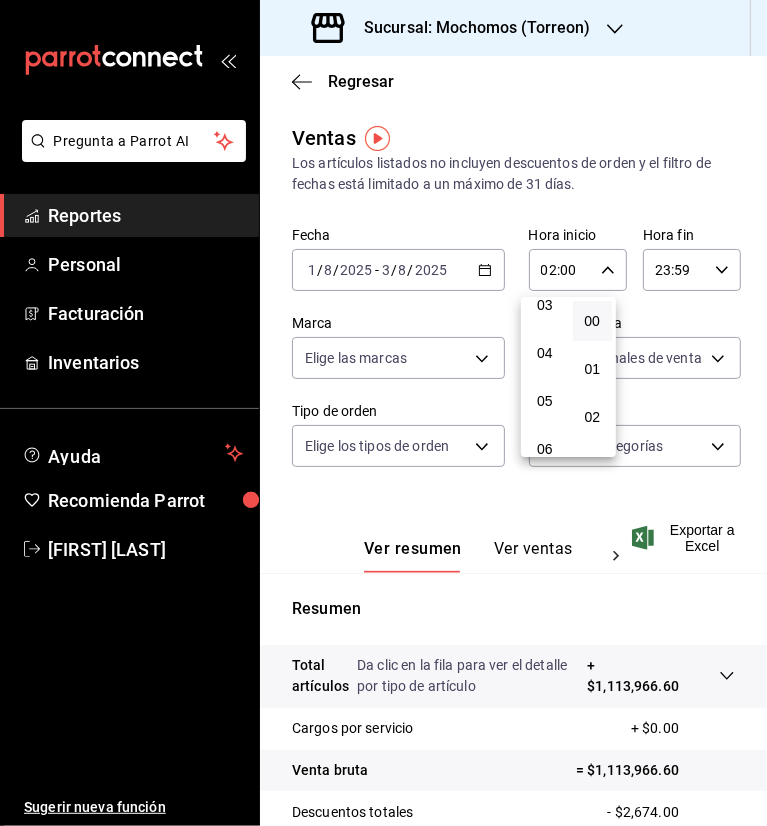 click on "05" at bounding box center (545, 401) 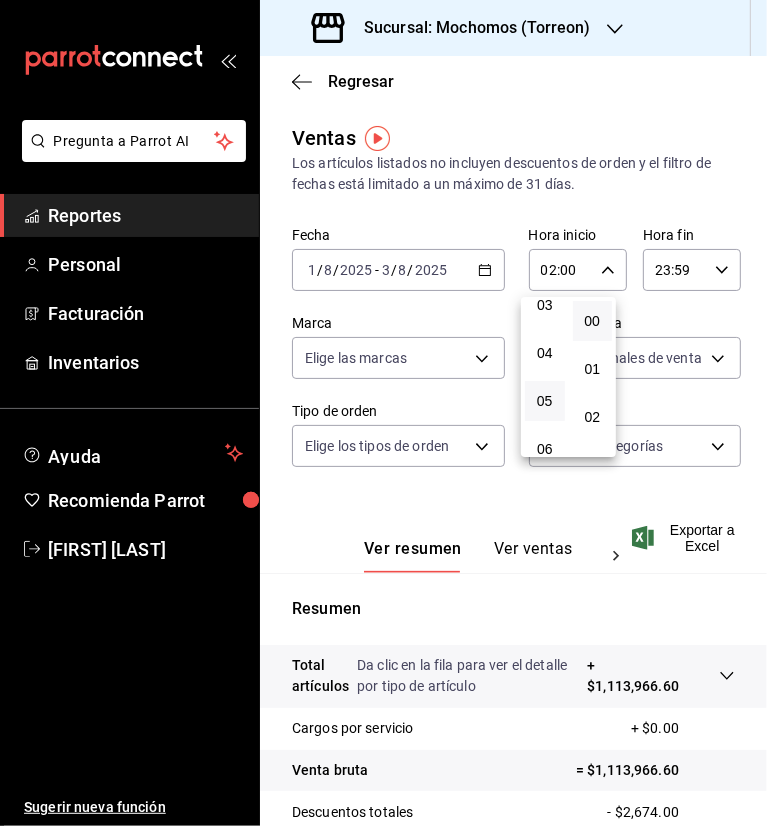 type on "05:00" 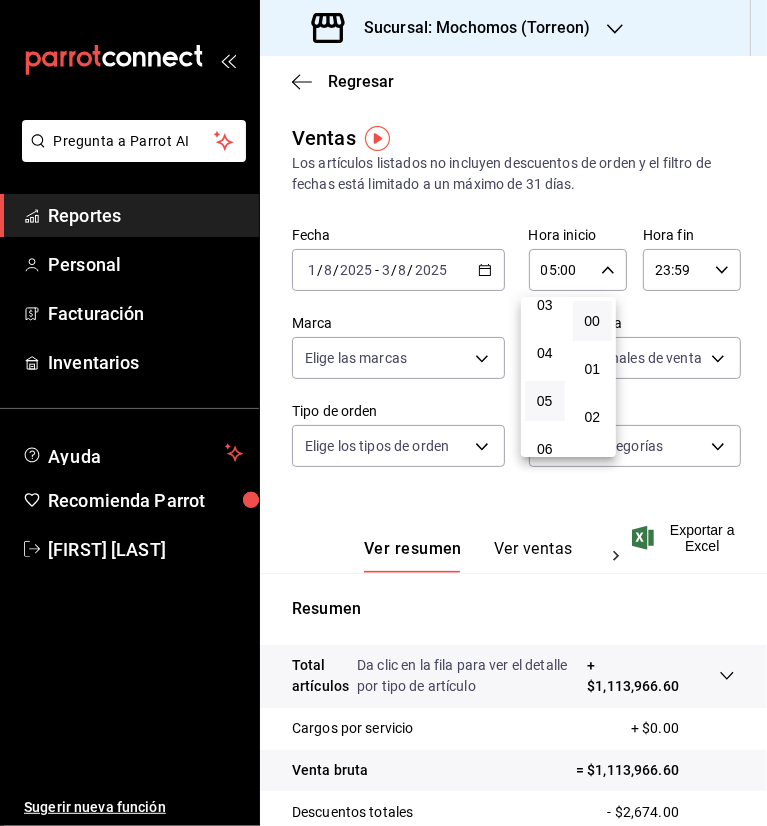 click at bounding box center (383, 413) 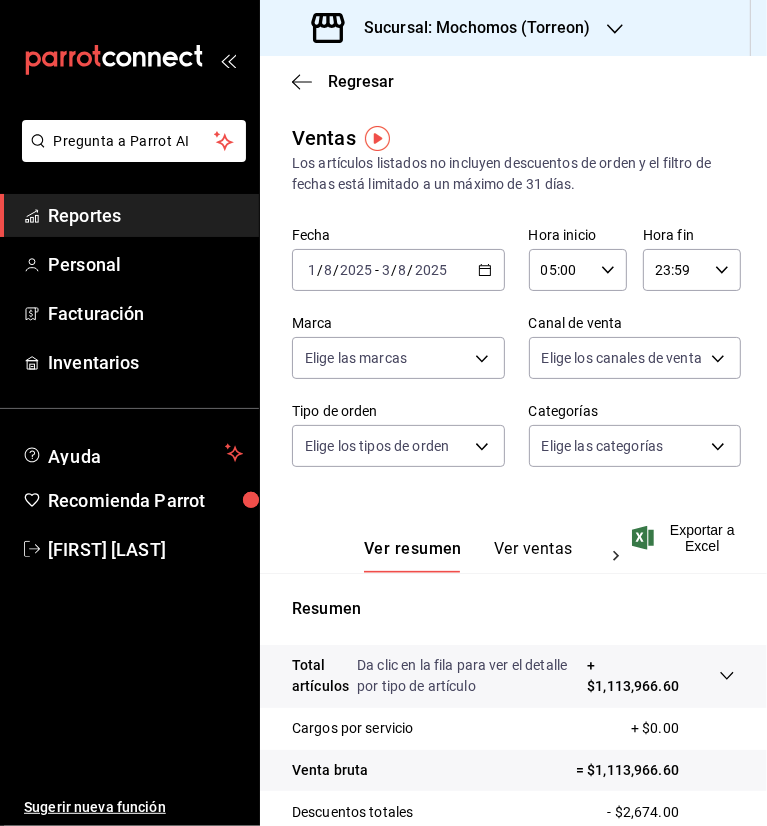 click on "Exportar a Excel" at bounding box center (685, 538) 